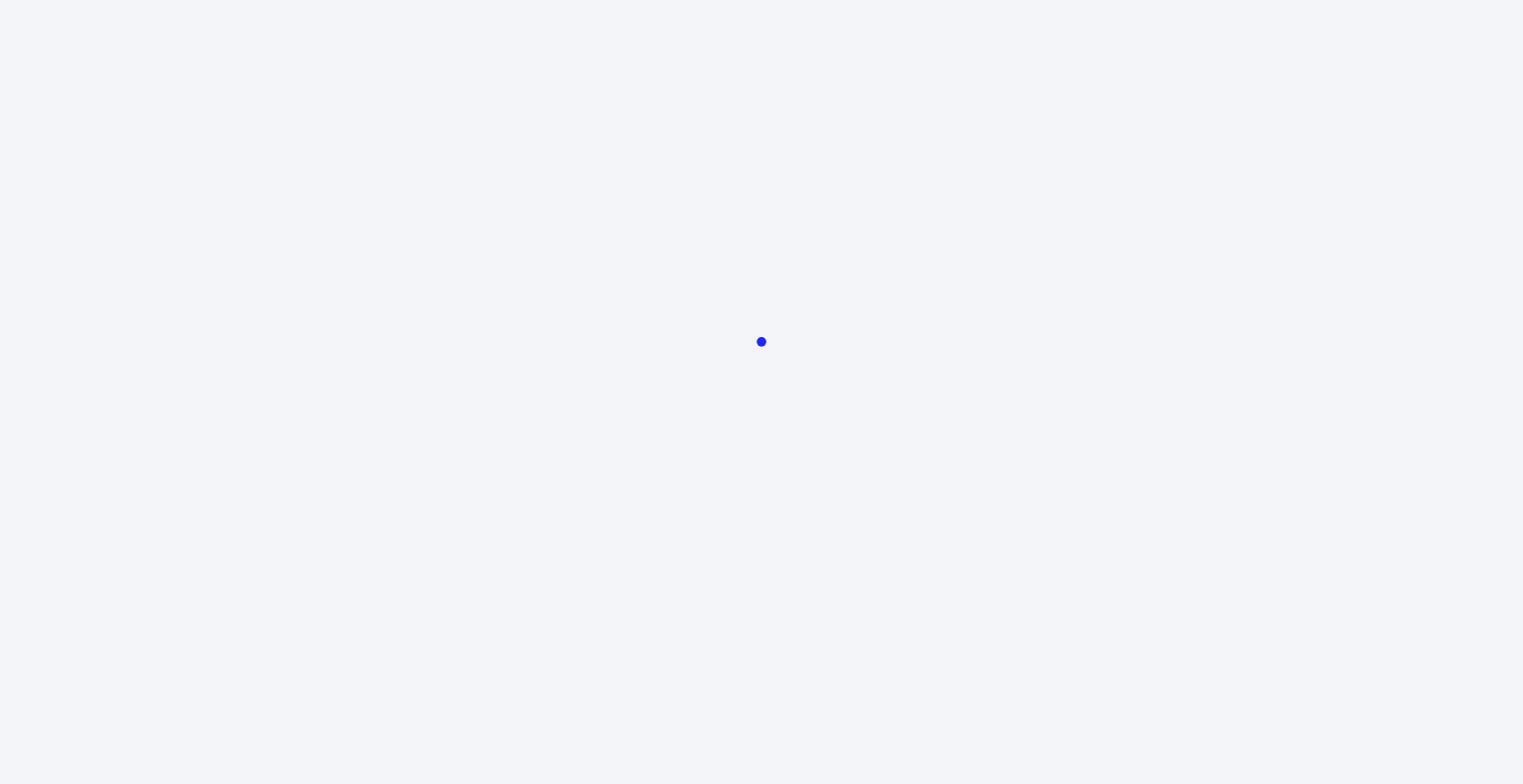 scroll, scrollTop: 0, scrollLeft: 0, axis: both 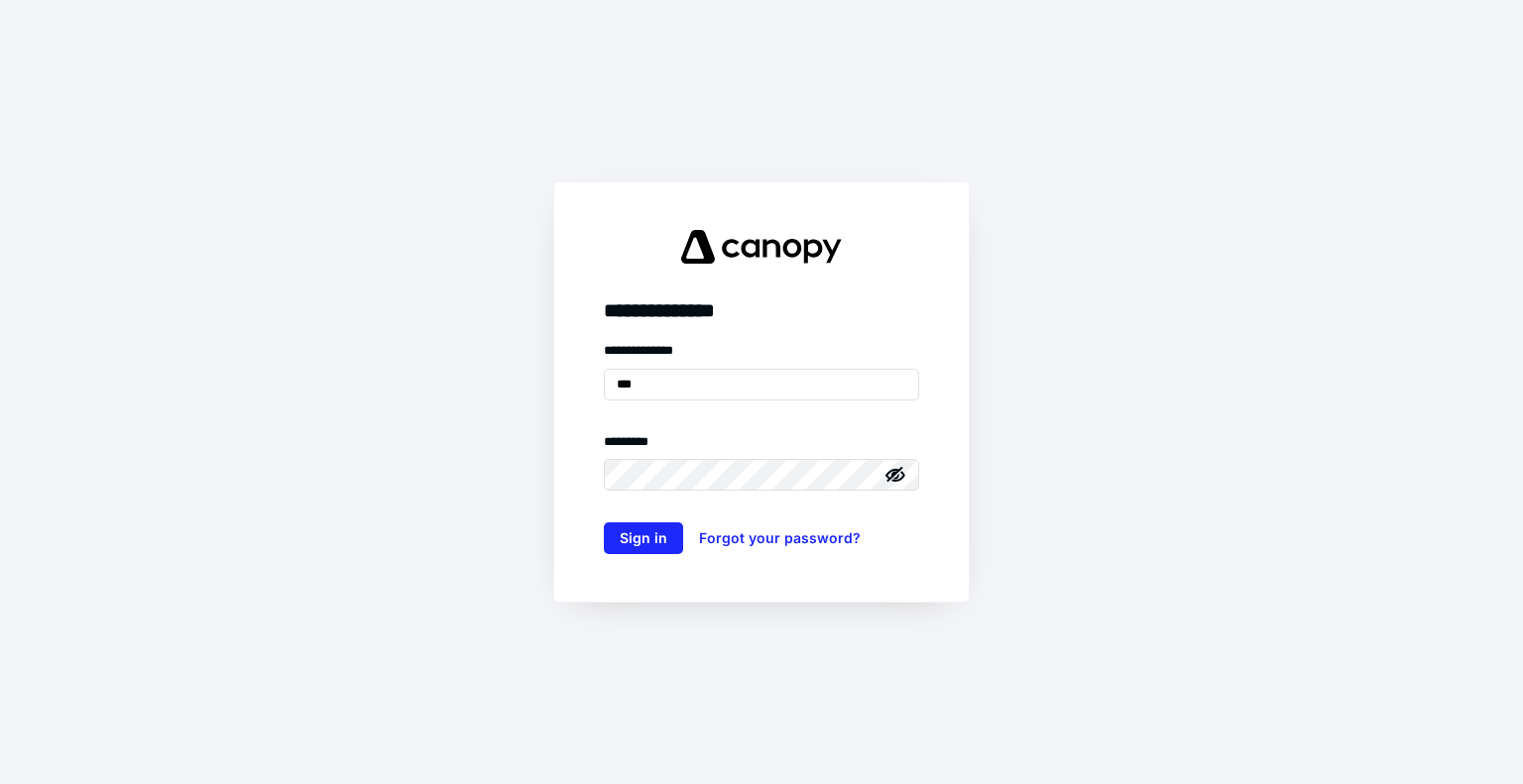 type on "**********" 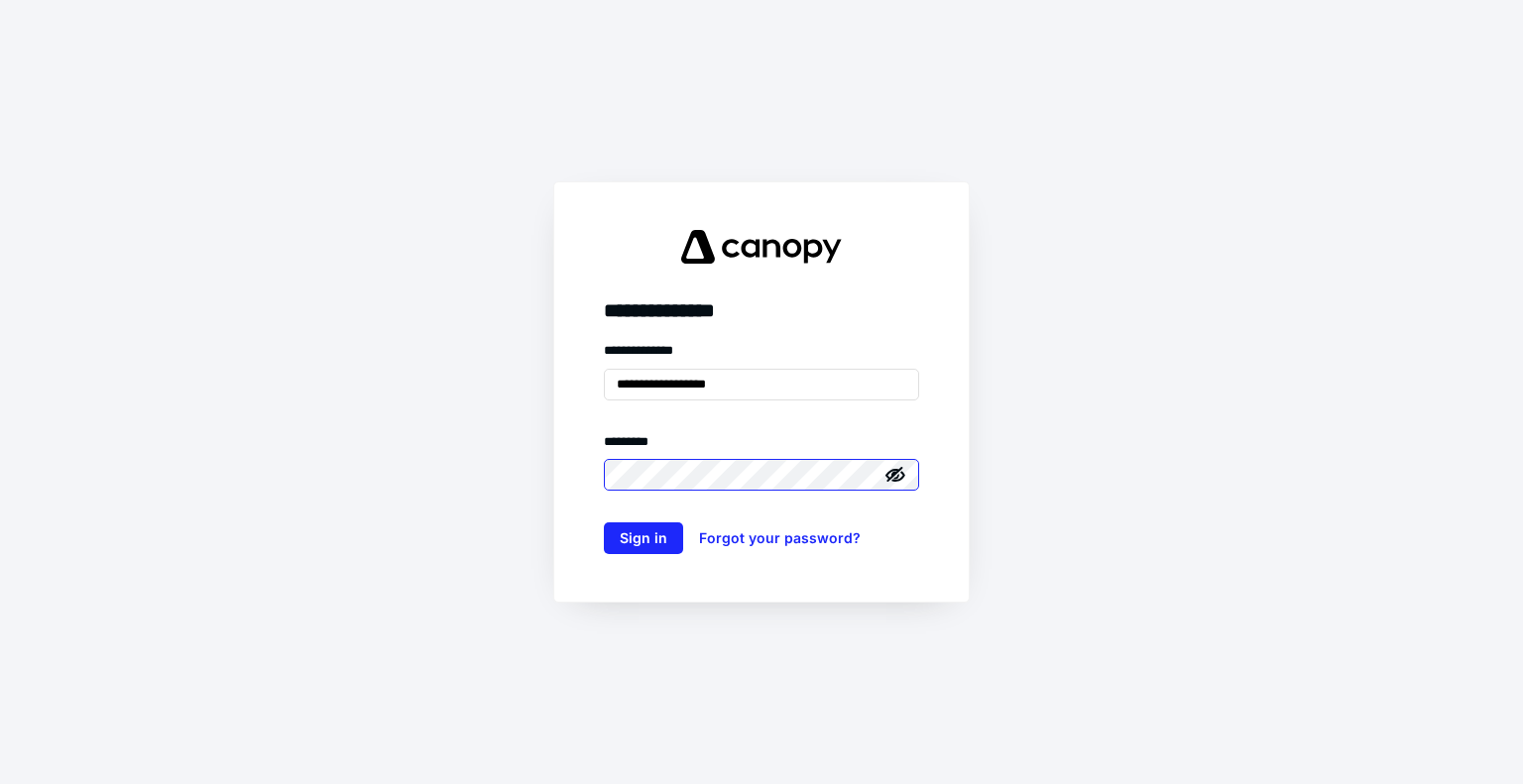 click on "Sign in" at bounding box center (644, 538) 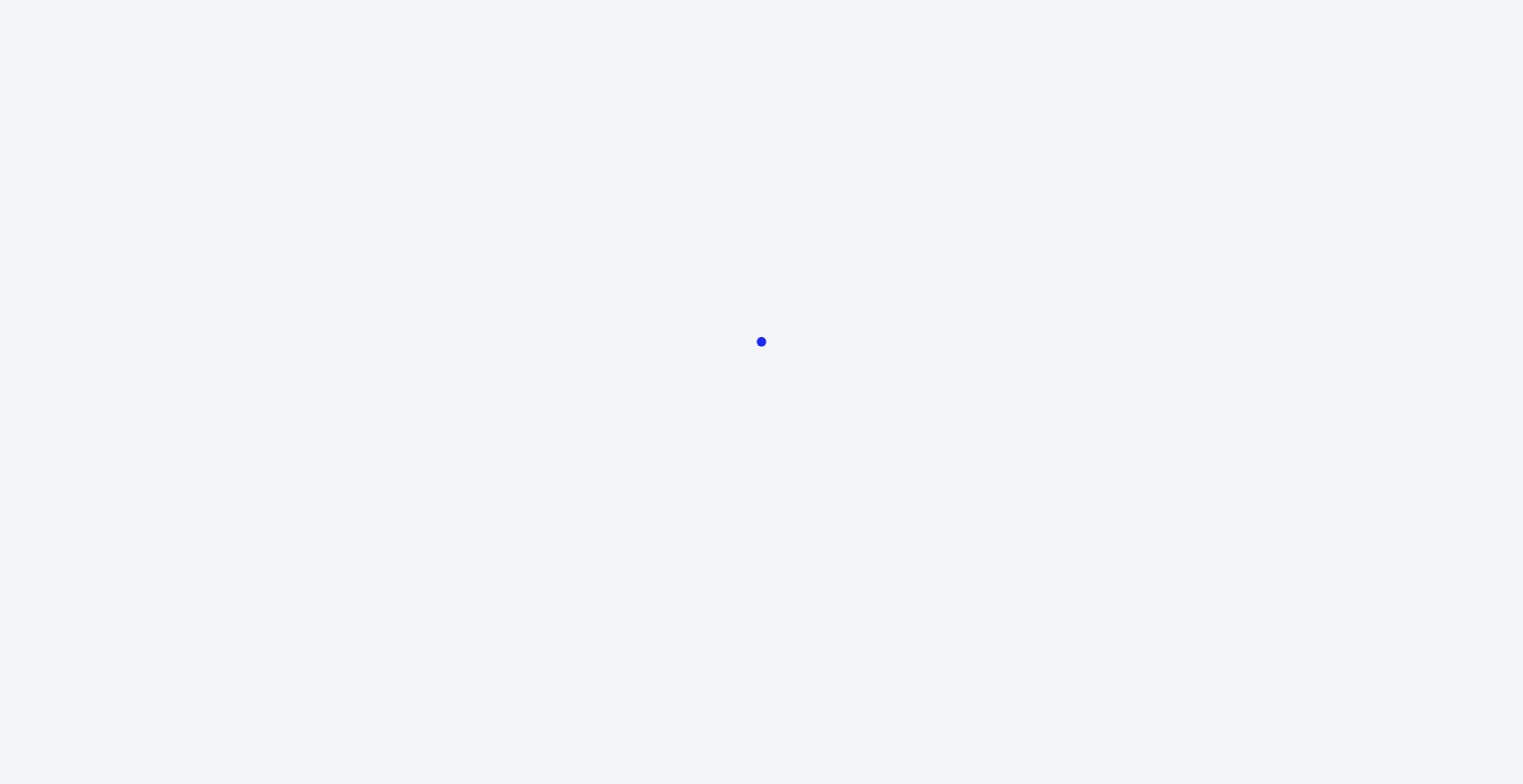 scroll, scrollTop: 0, scrollLeft: 0, axis: both 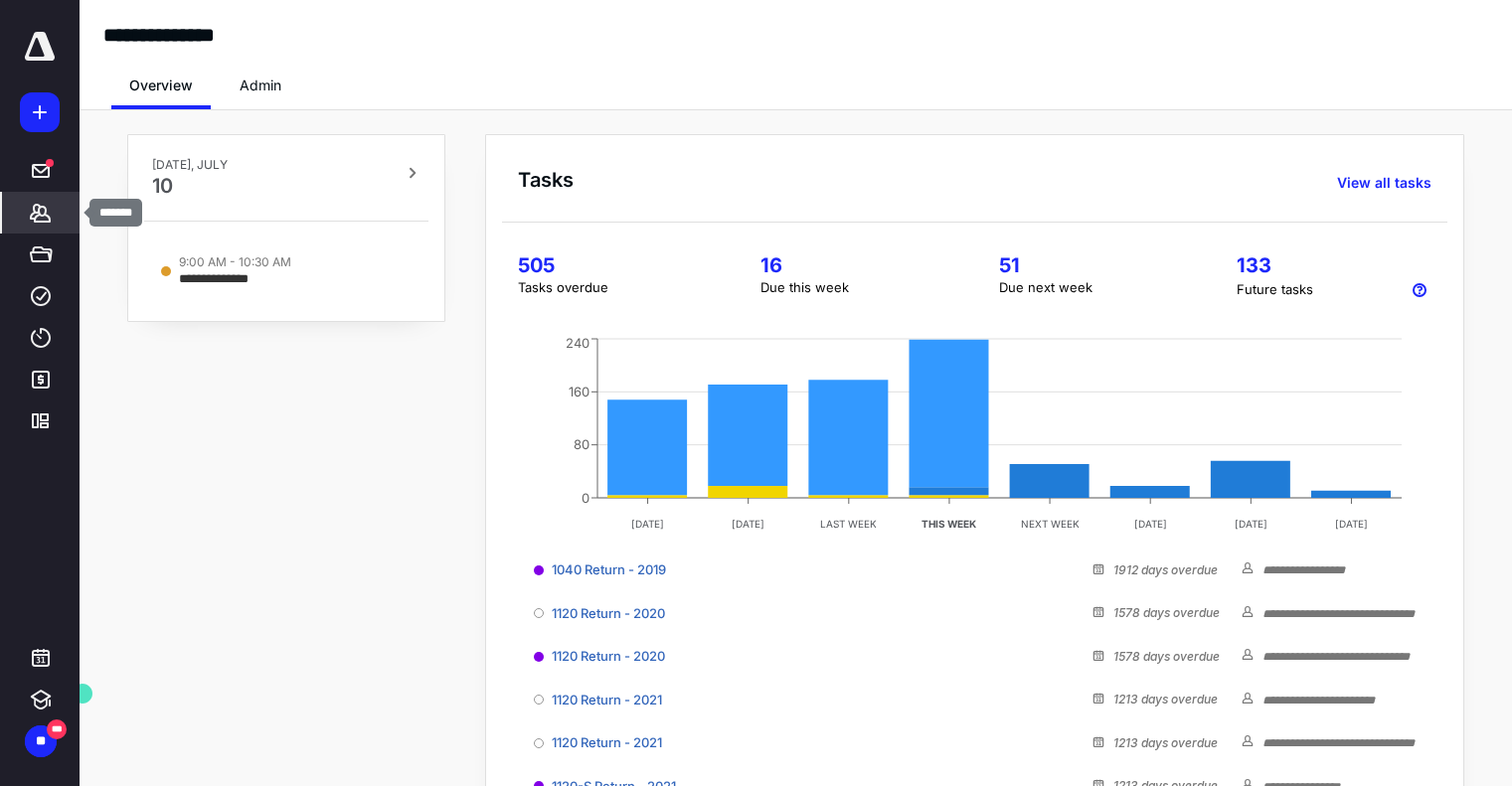 click on "*******" at bounding box center [41, 213] 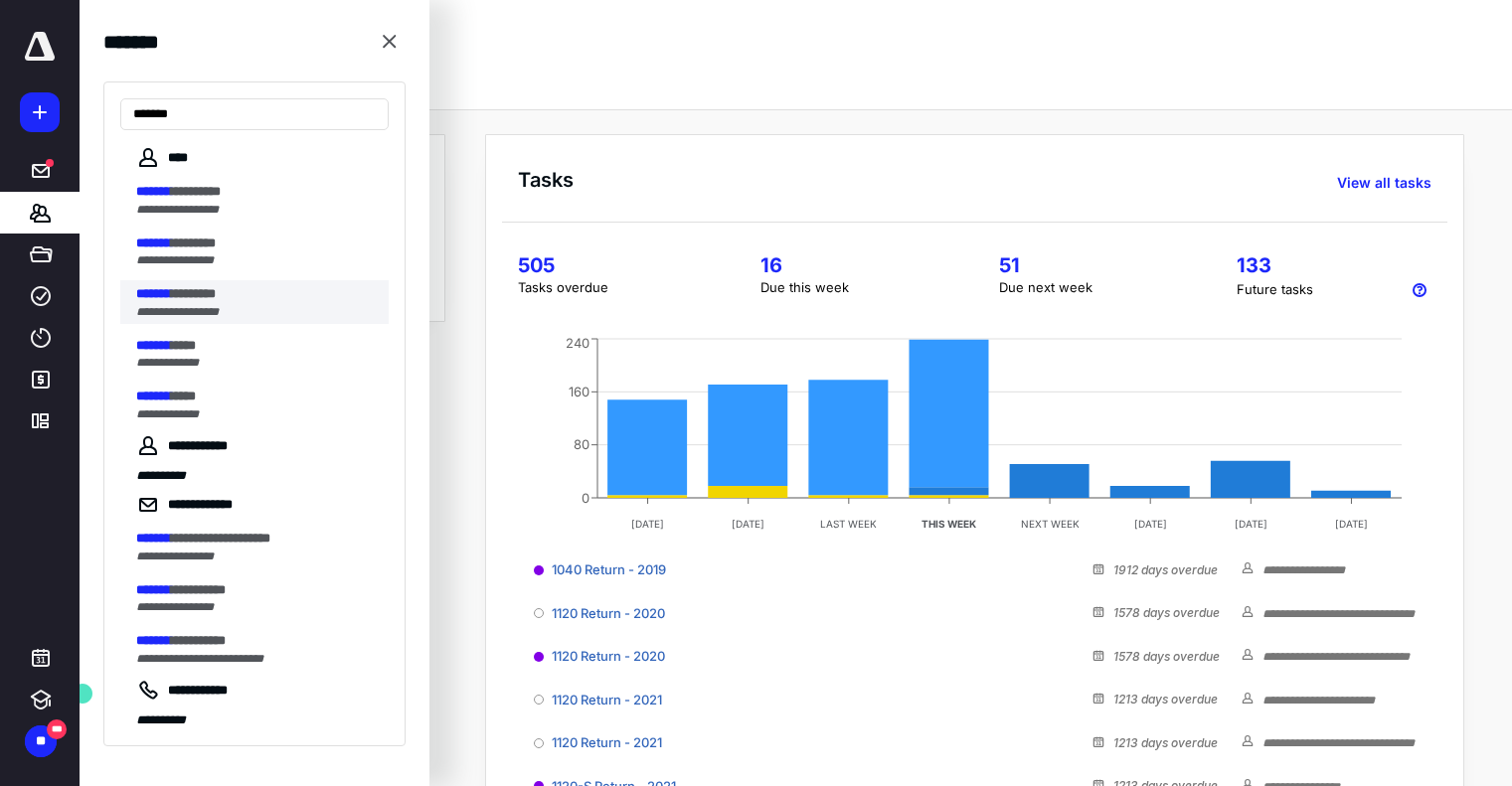 type on "*******" 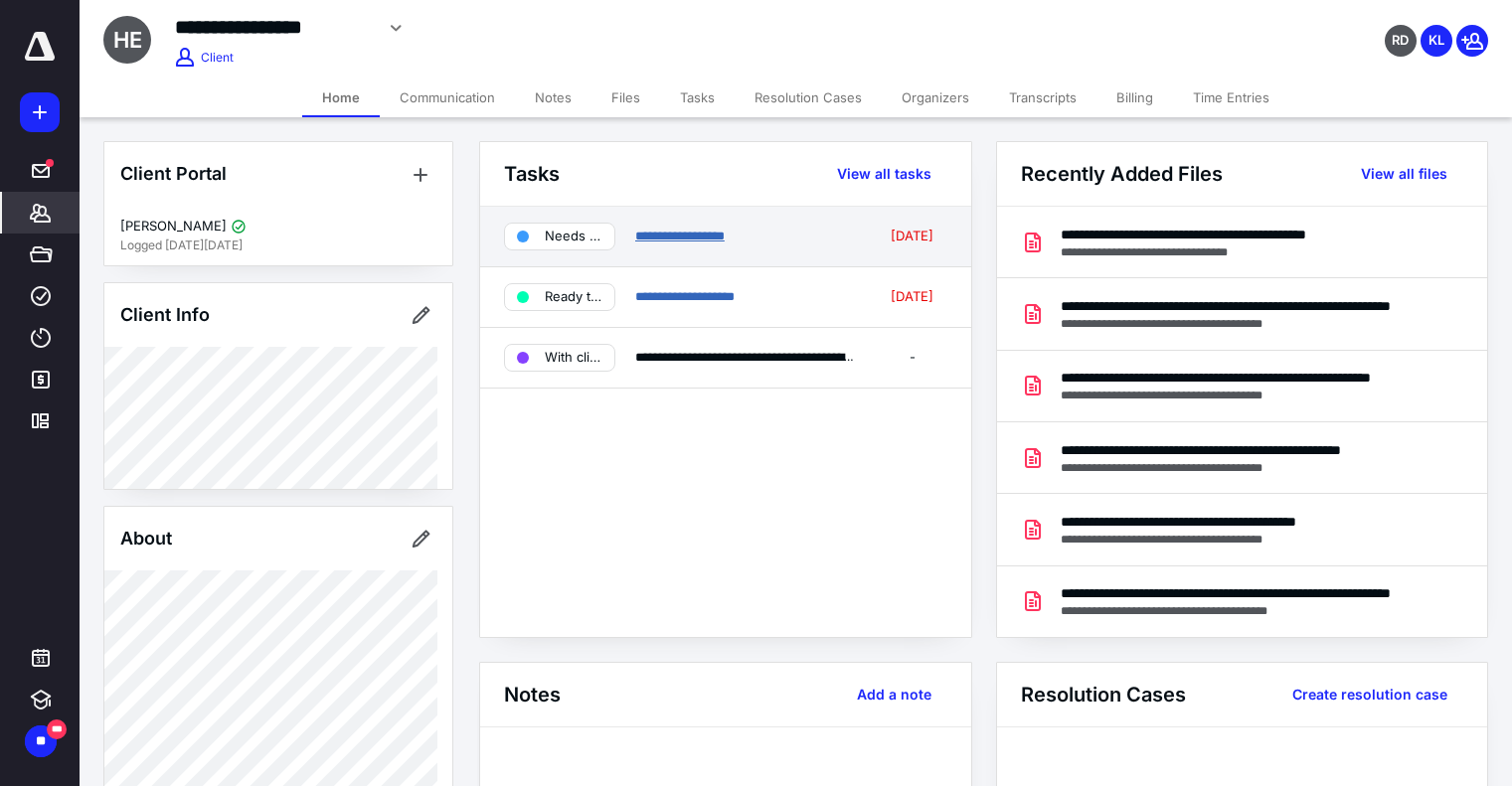 click on "**********" at bounding box center [680, 236] 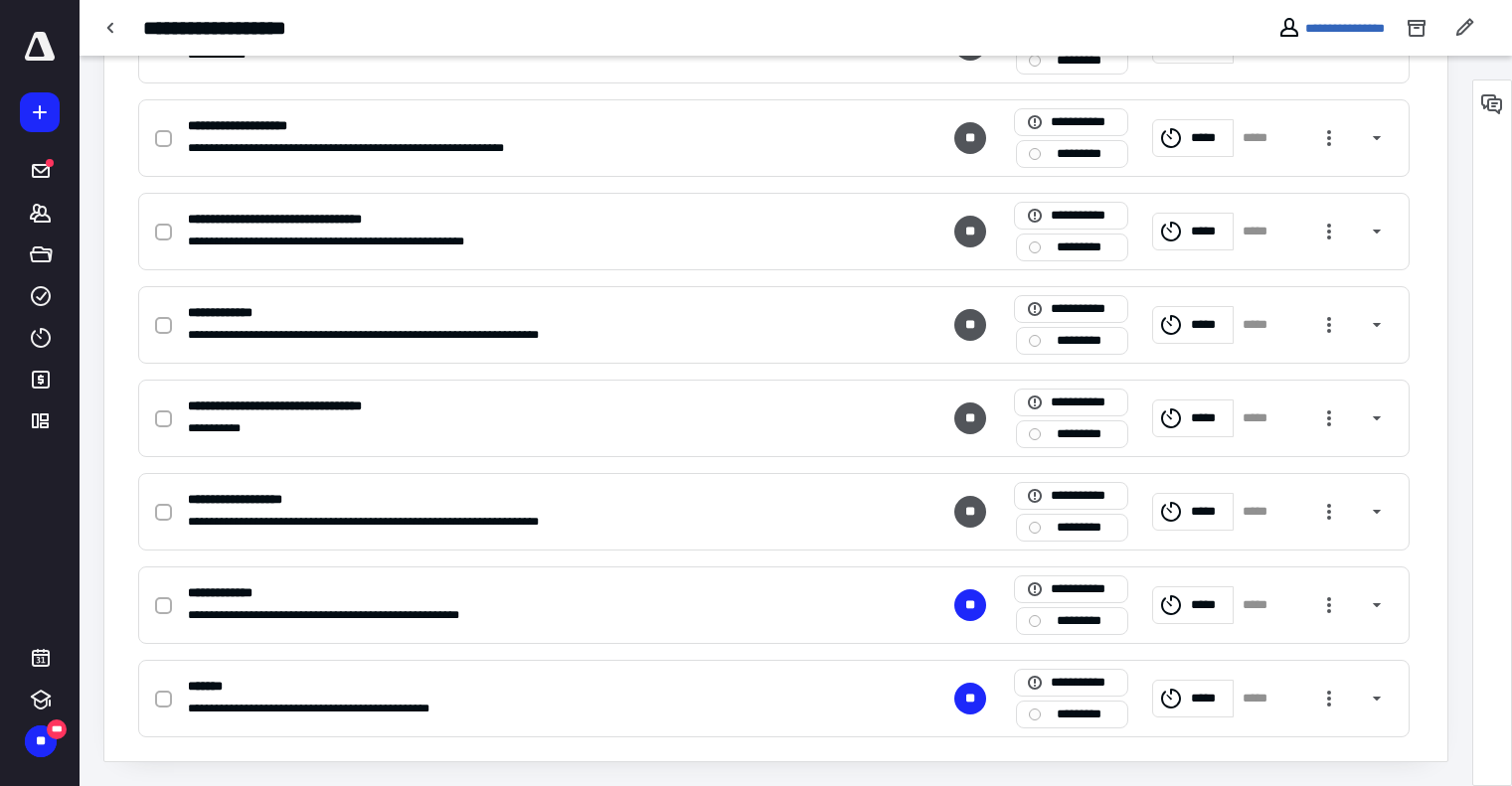 scroll, scrollTop: 358, scrollLeft: 0, axis: vertical 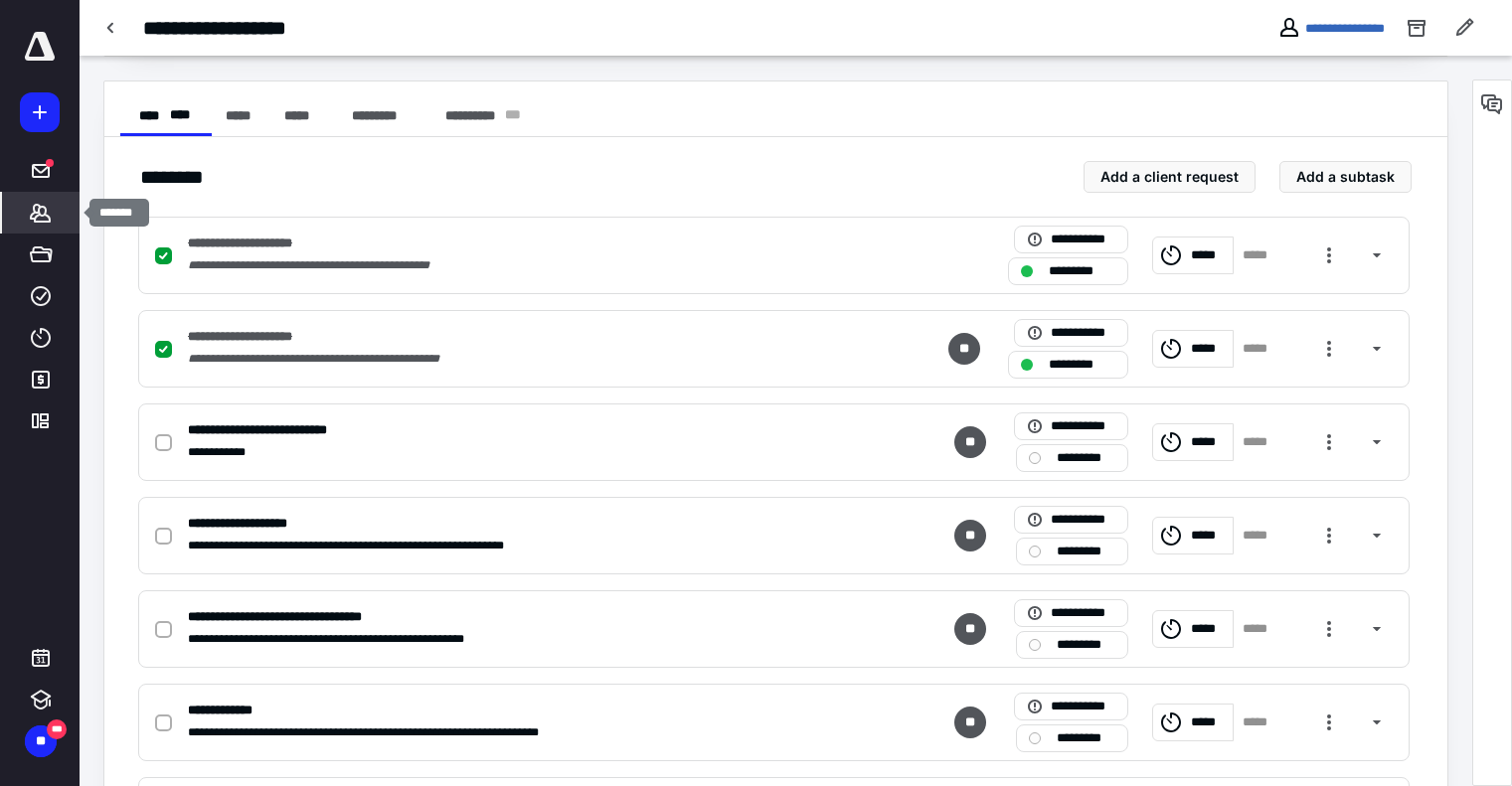 click 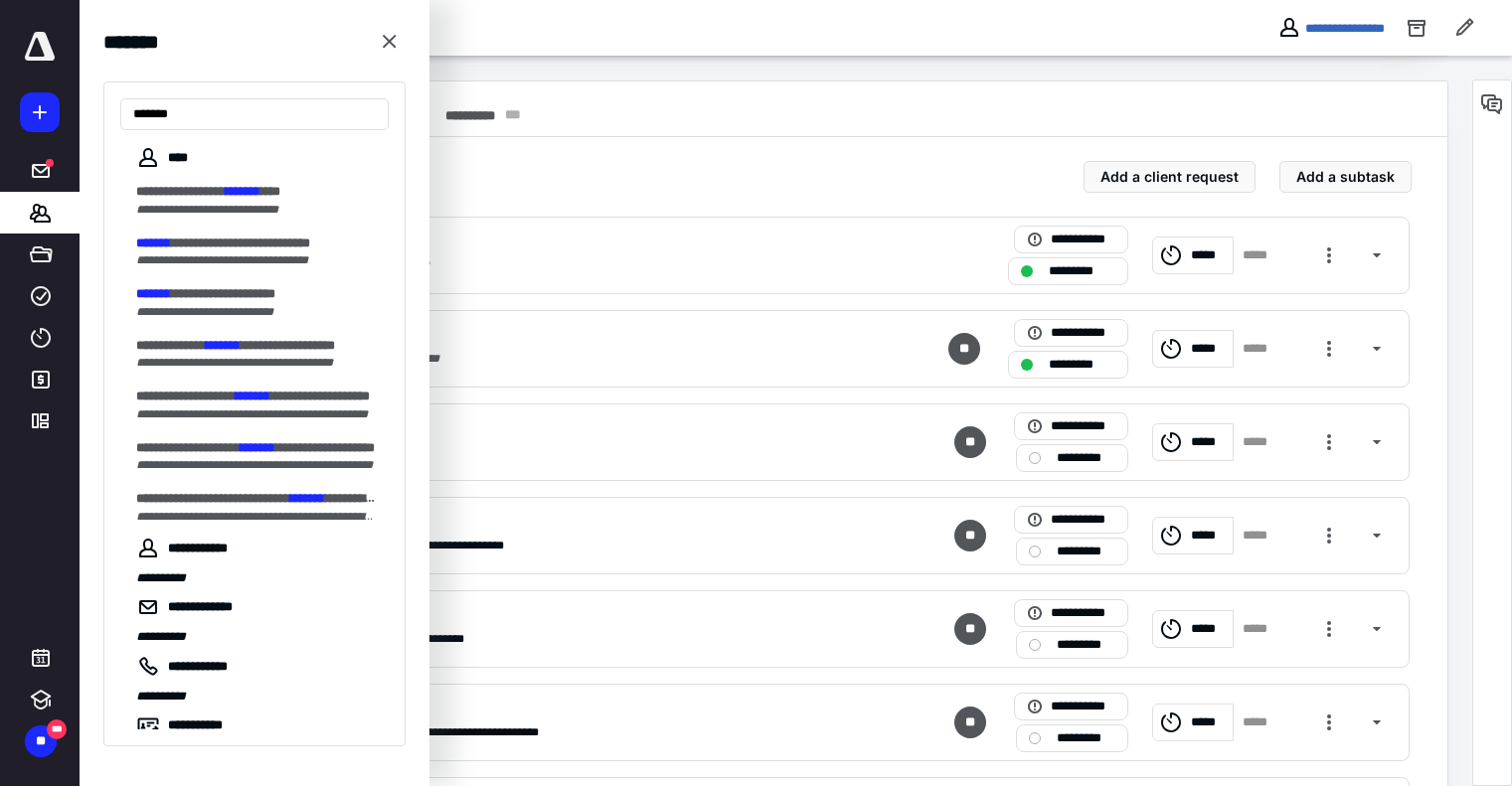 type on "*******" 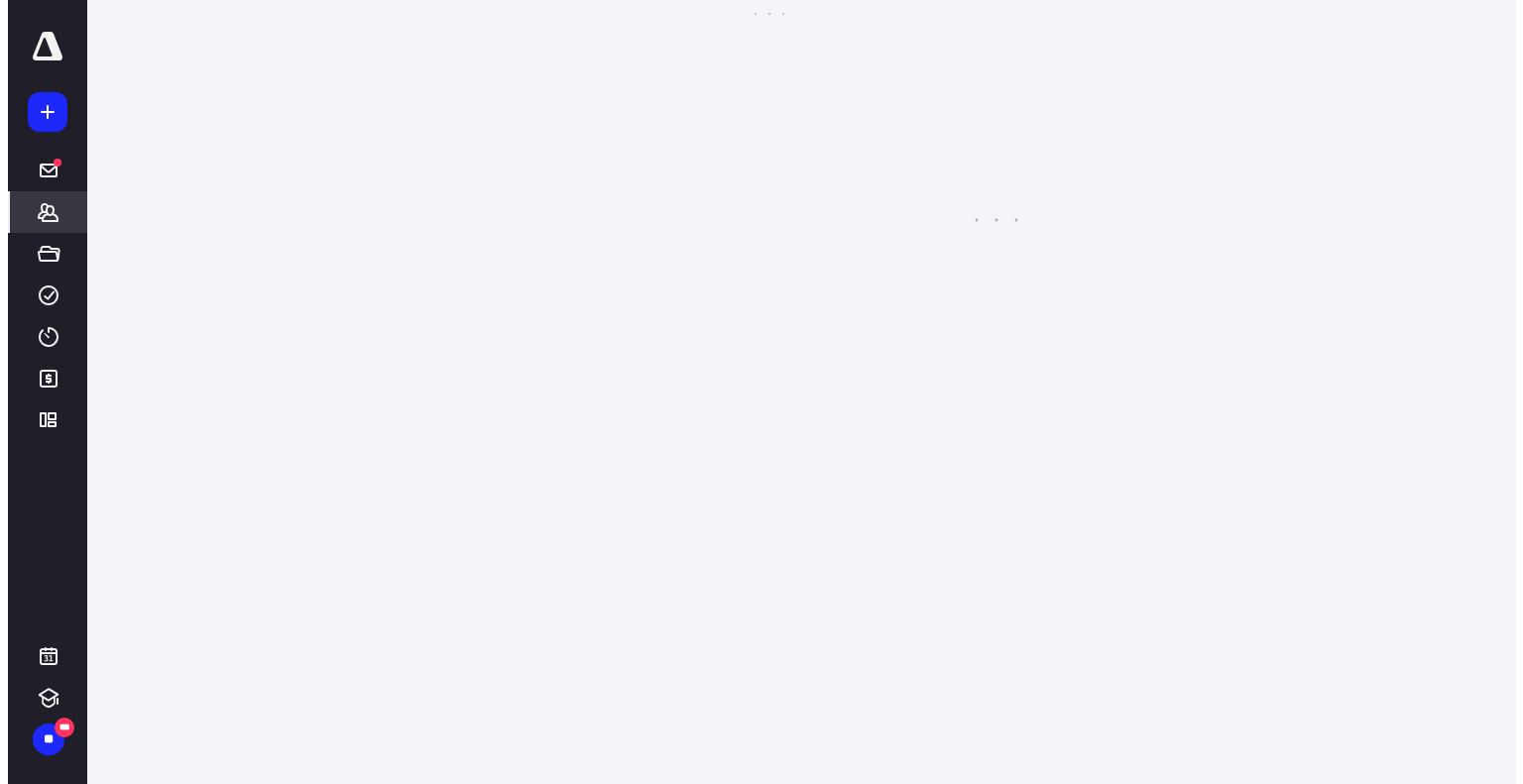 scroll, scrollTop: 0, scrollLeft: 0, axis: both 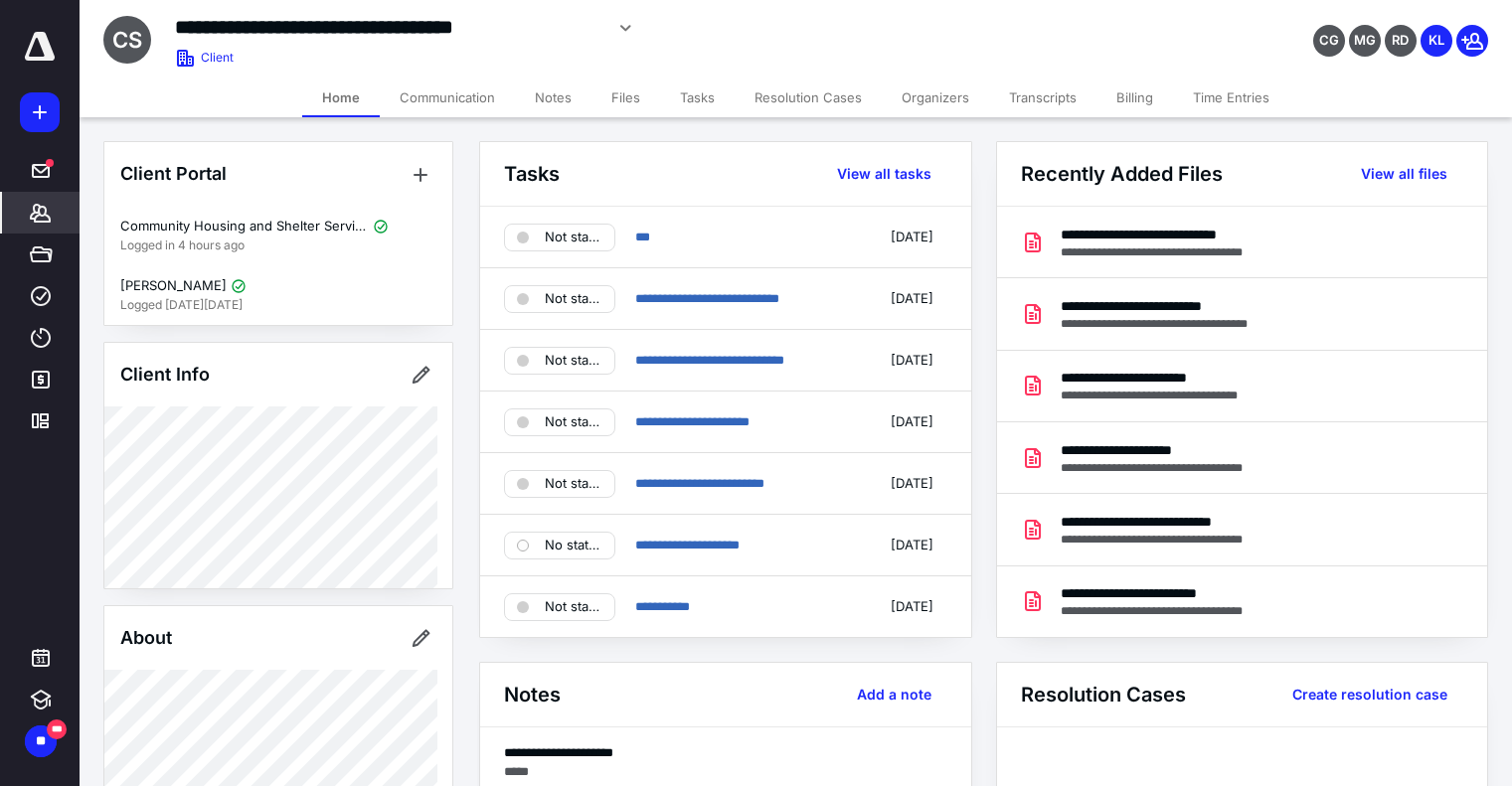 click on "Files" at bounding box center [625, 97] 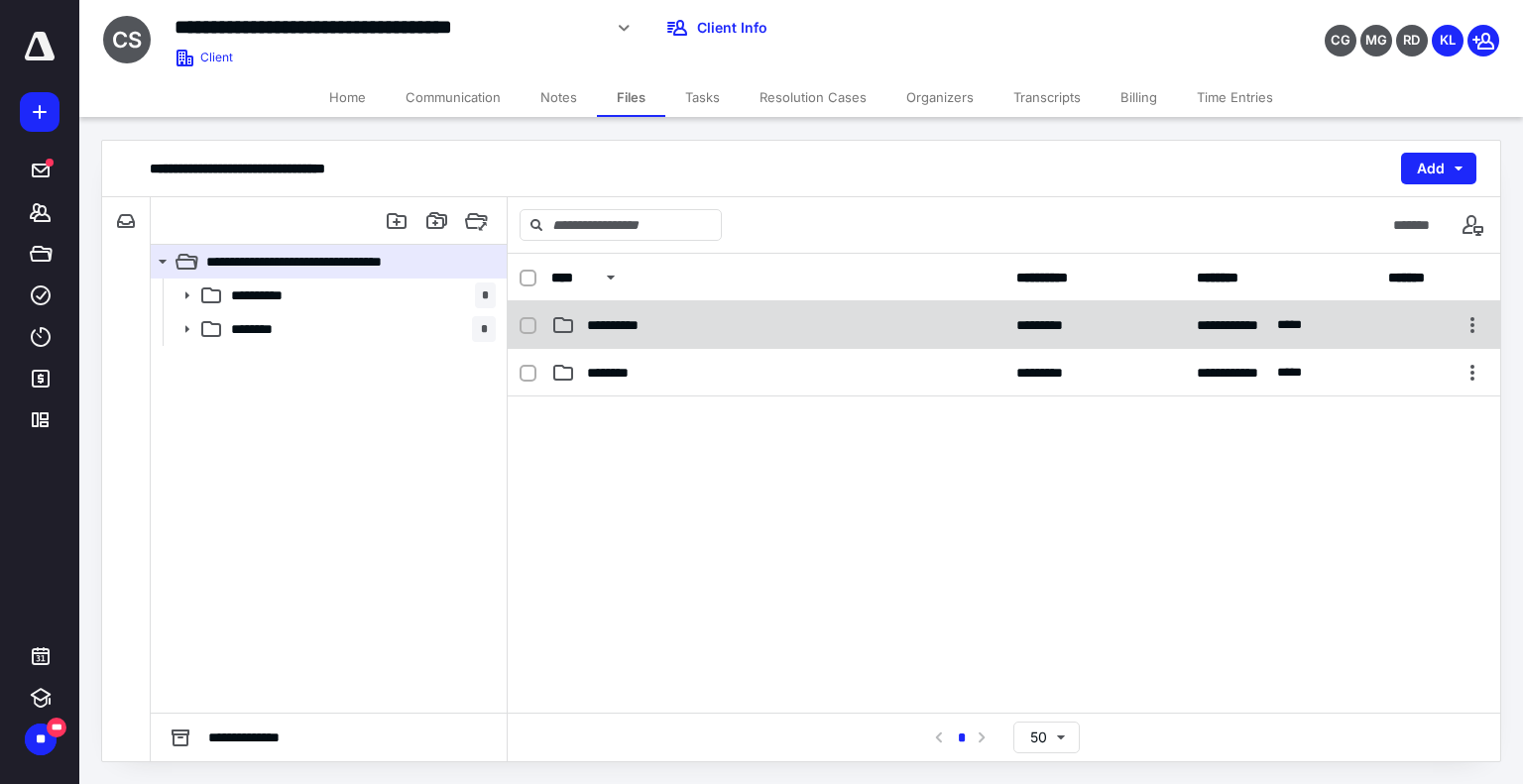 click on "**********" at bounding box center [630, 325] 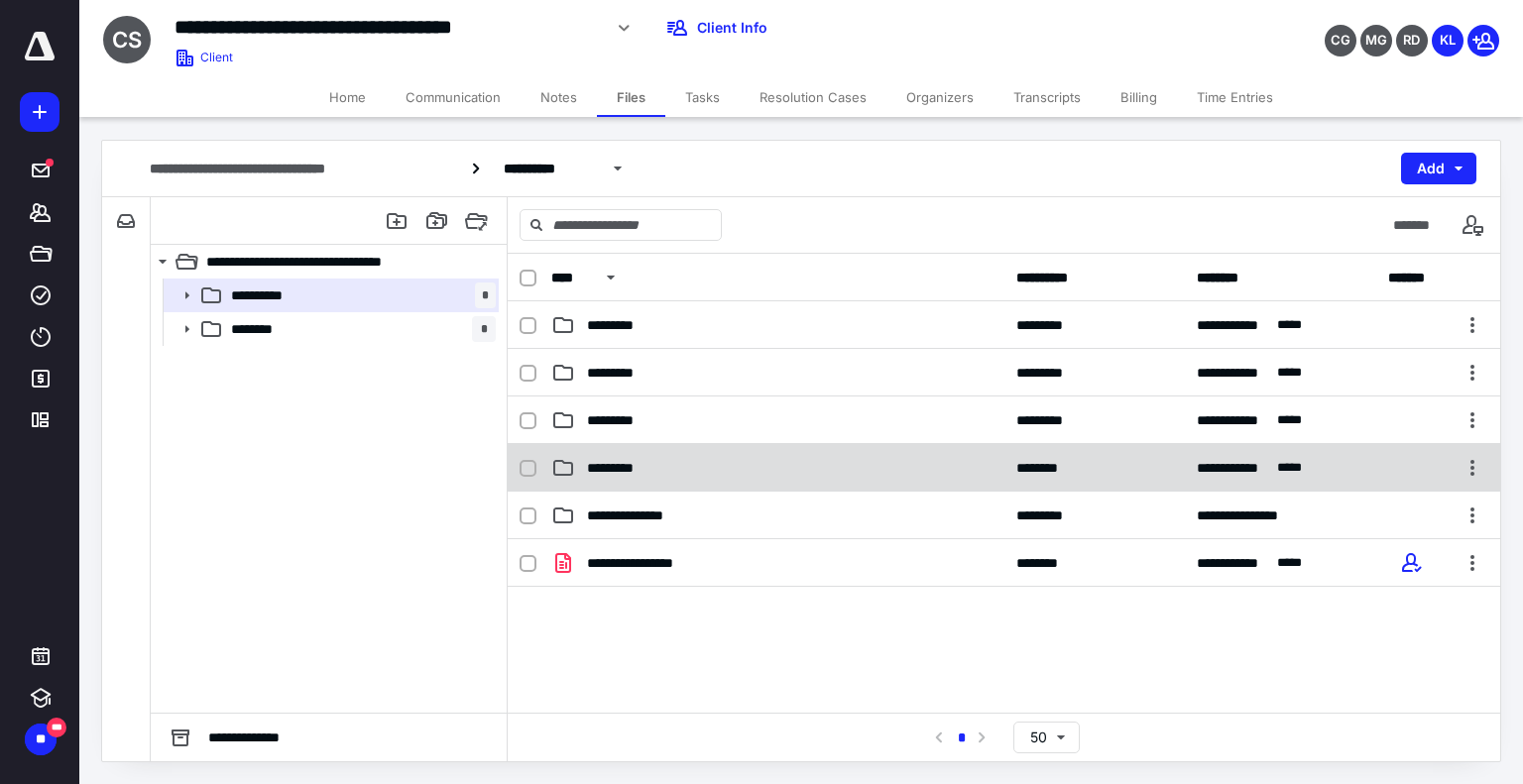 click on "*********" at bounding box center (624, 468) 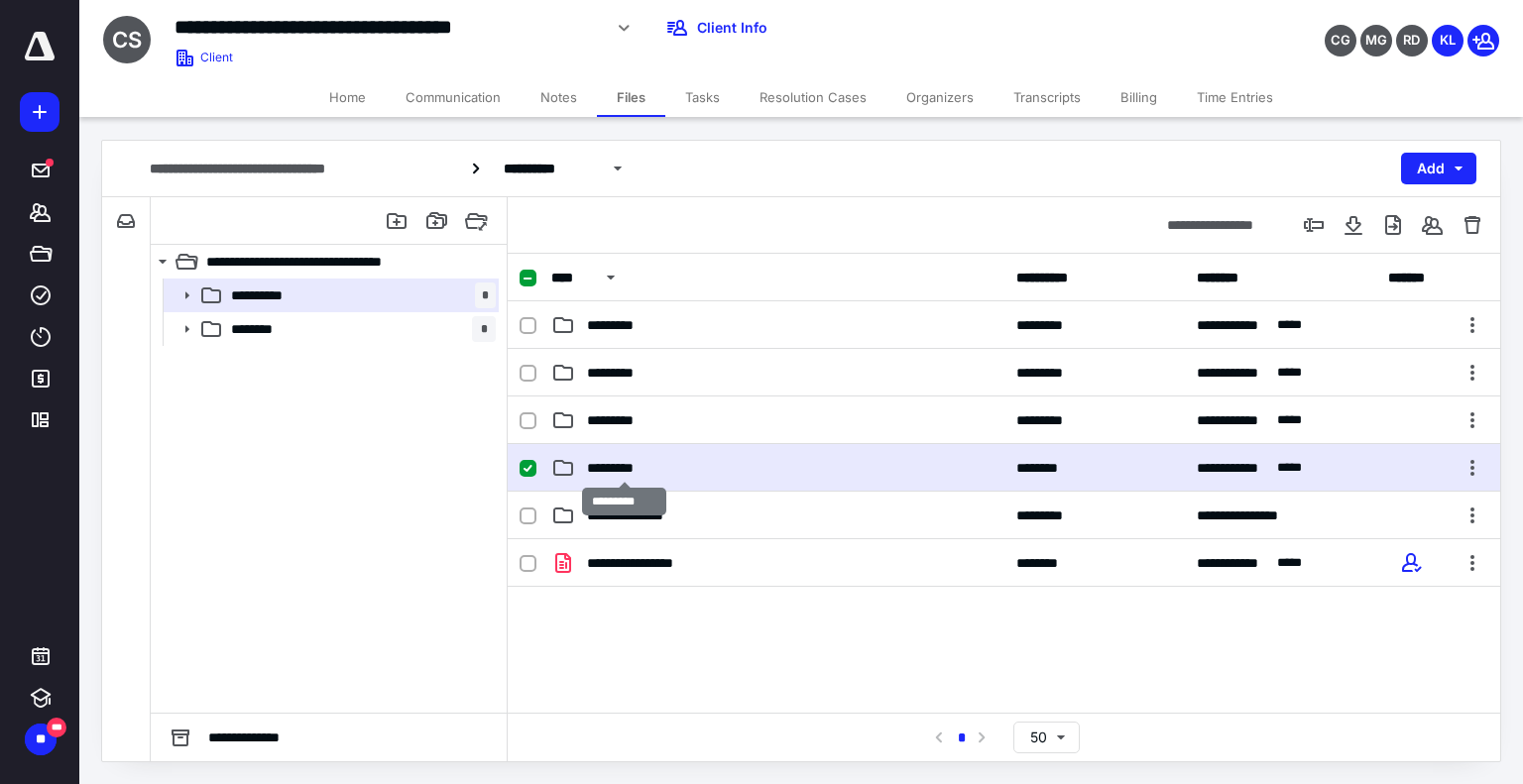 click on "*********" at bounding box center (624, 468) 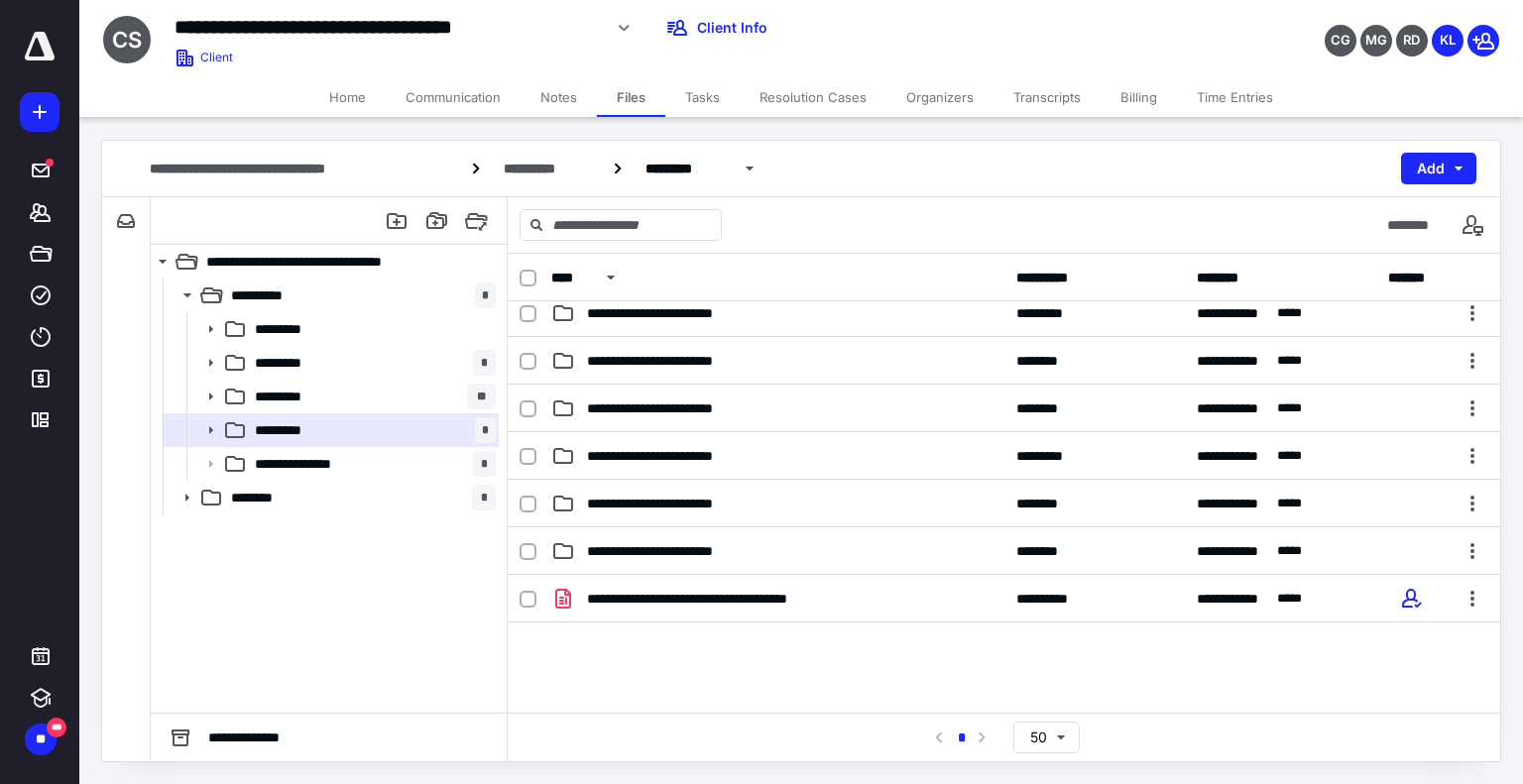 scroll, scrollTop: 457, scrollLeft: 0, axis: vertical 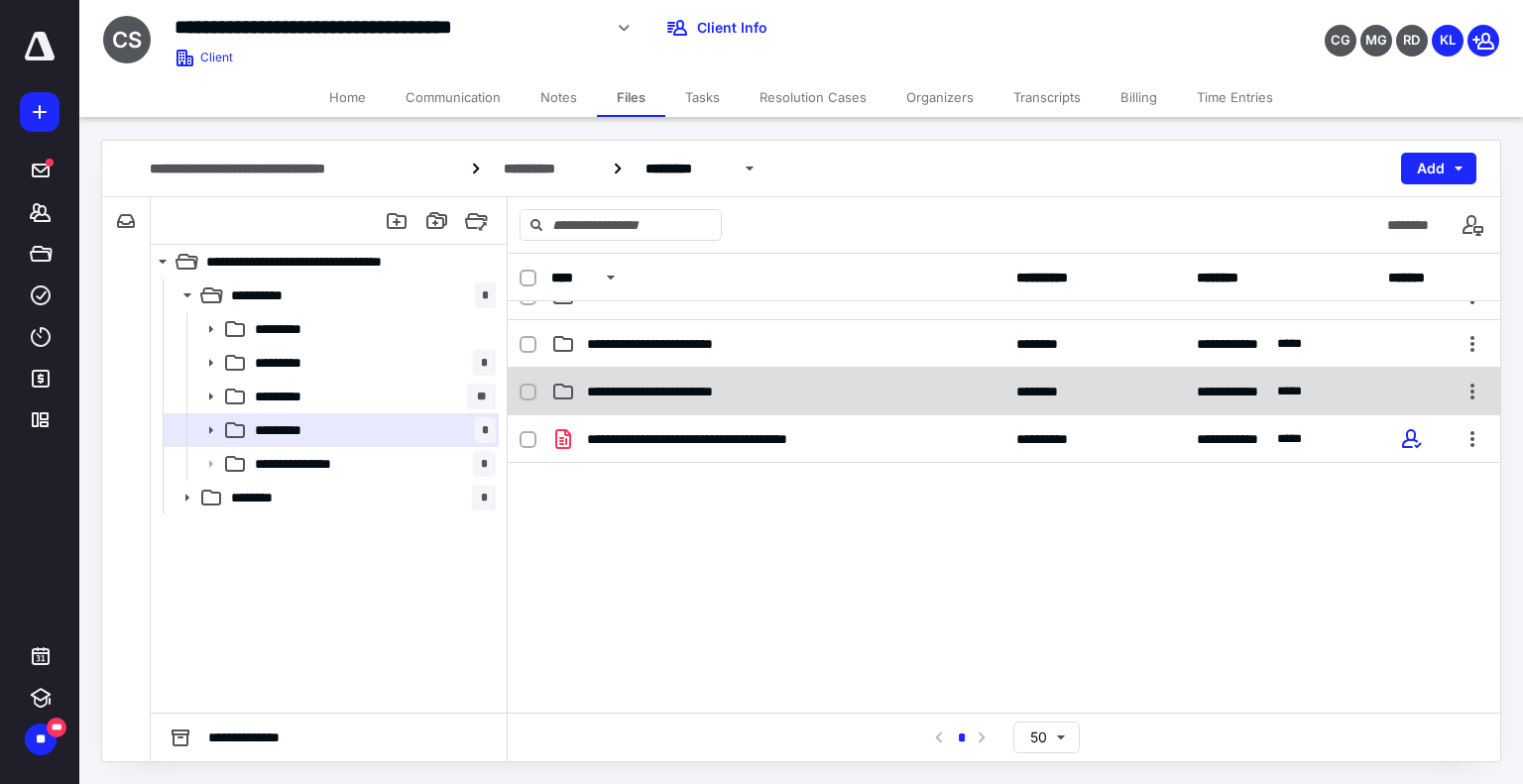 click on "**********" at bounding box center (679, 392) 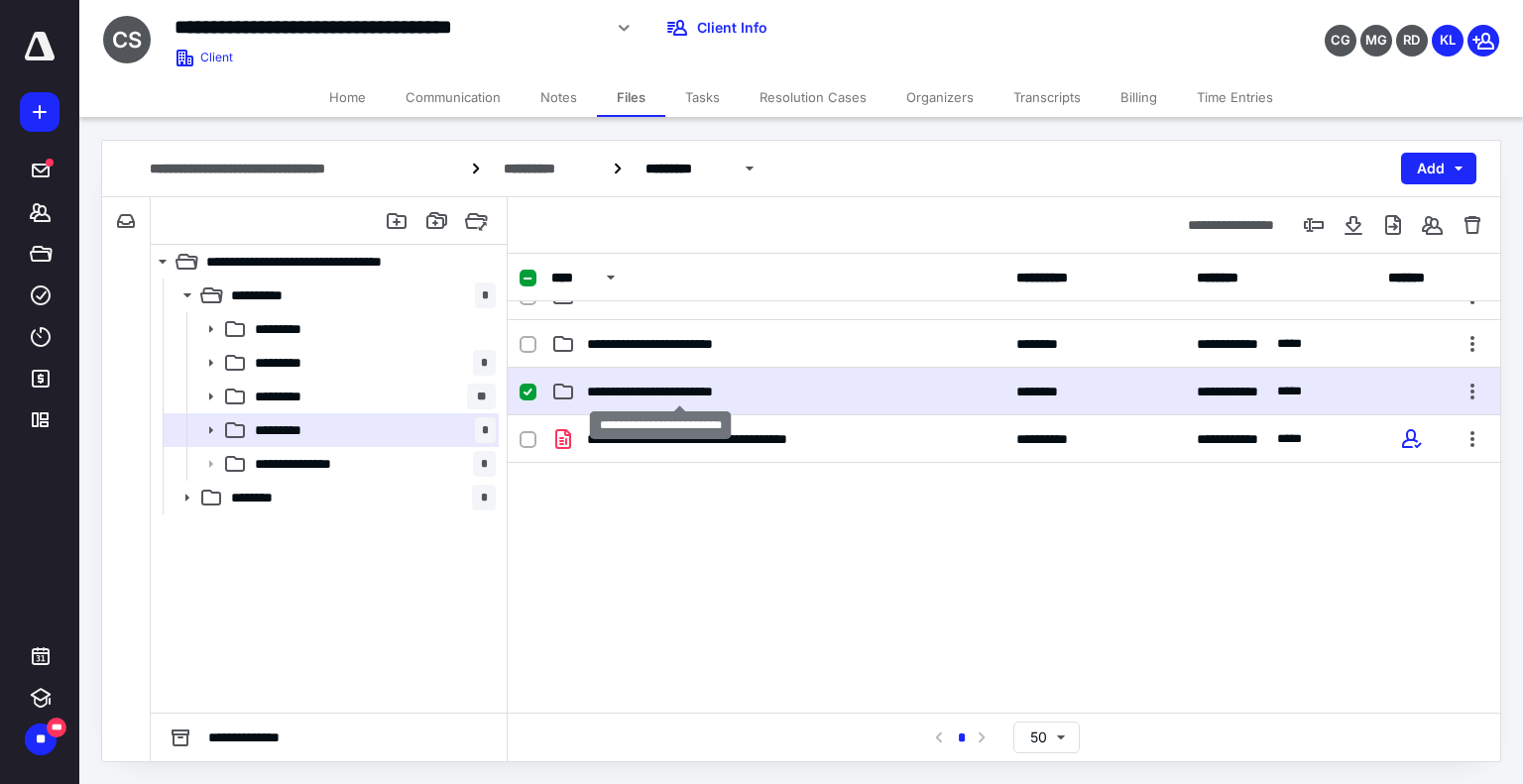 click on "**********" at bounding box center (679, 392) 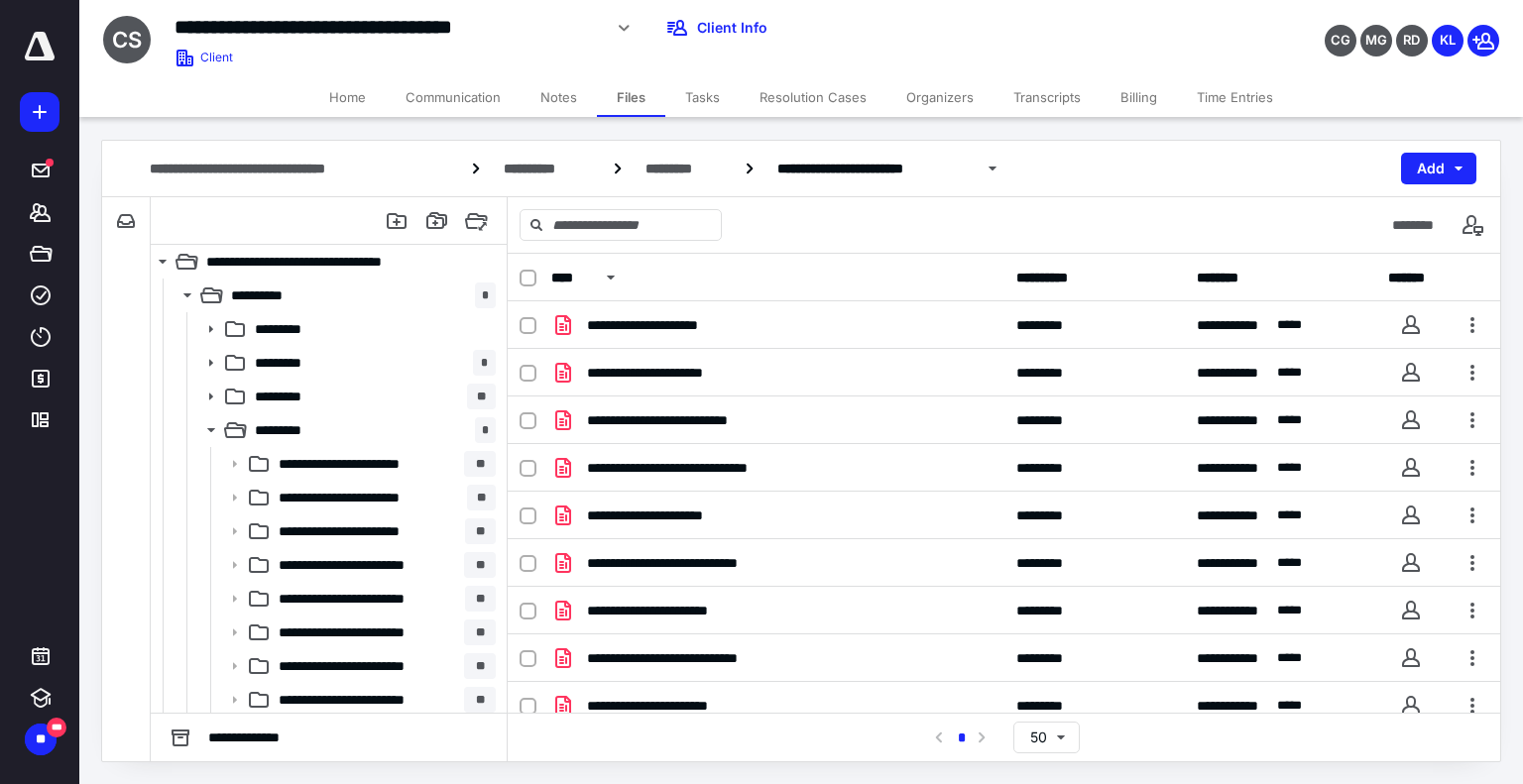click on "Tasks" at bounding box center [702, 97] 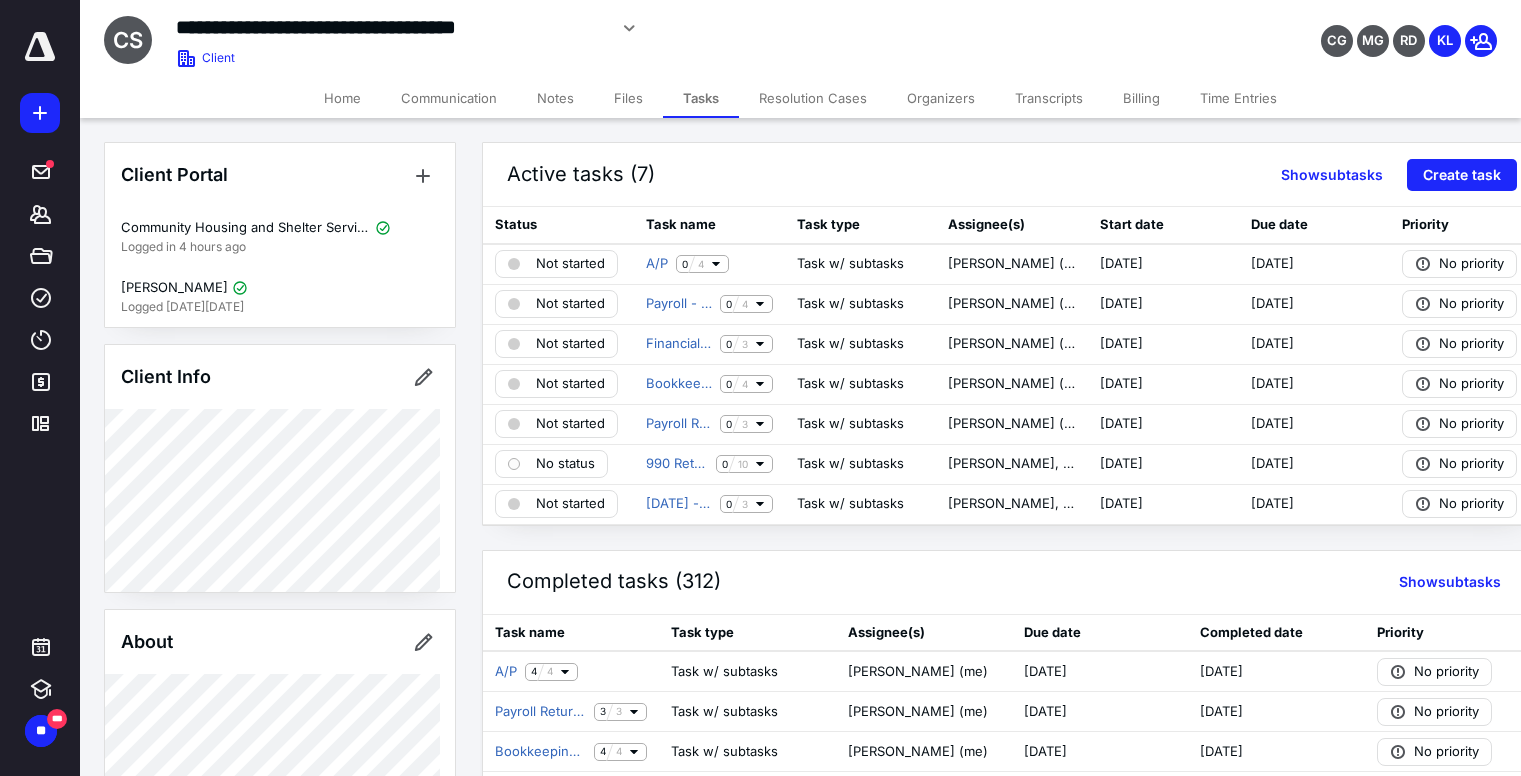 click on "Files" at bounding box center [628, 98] 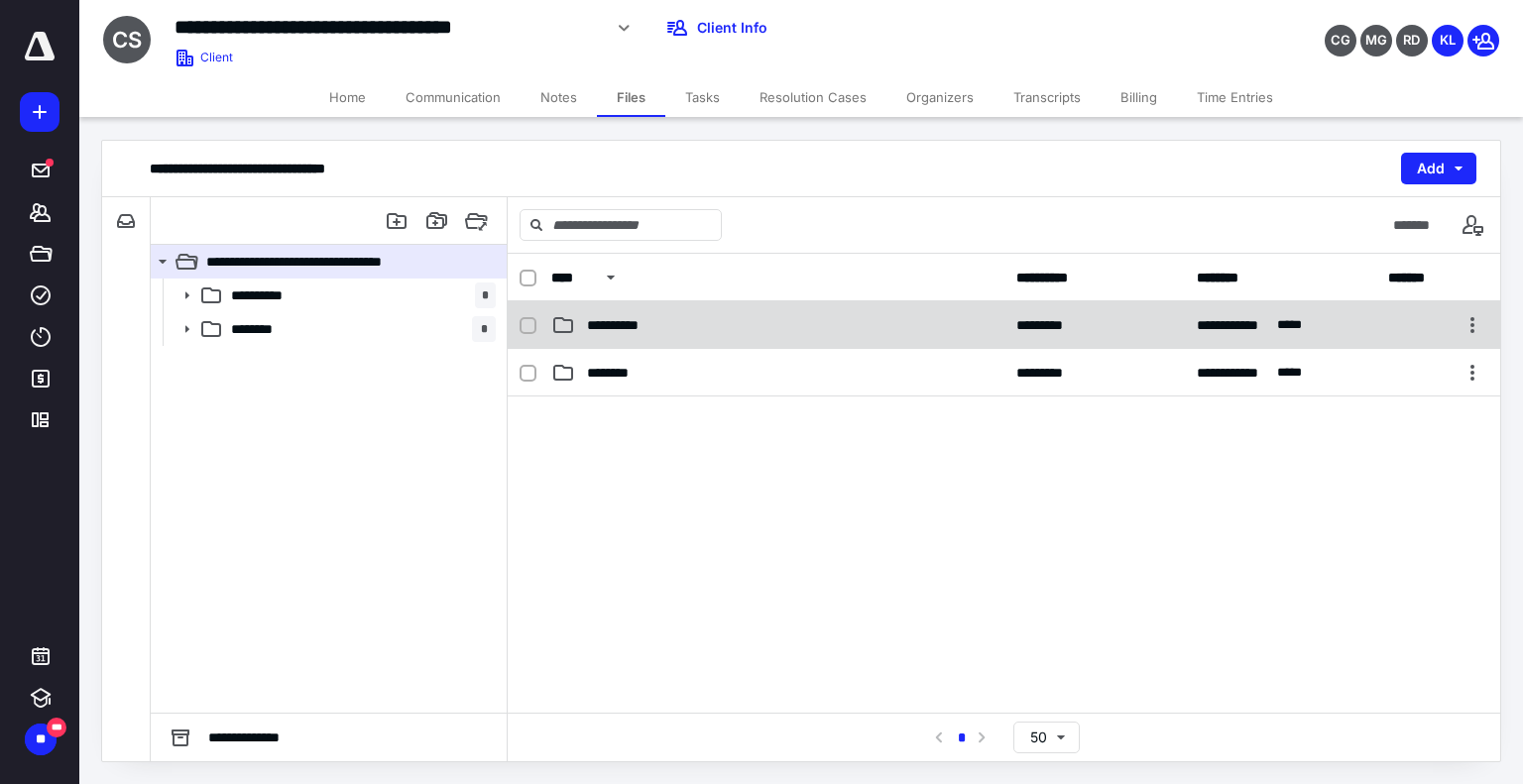 click on "**********" at bounding box center (630, 325) 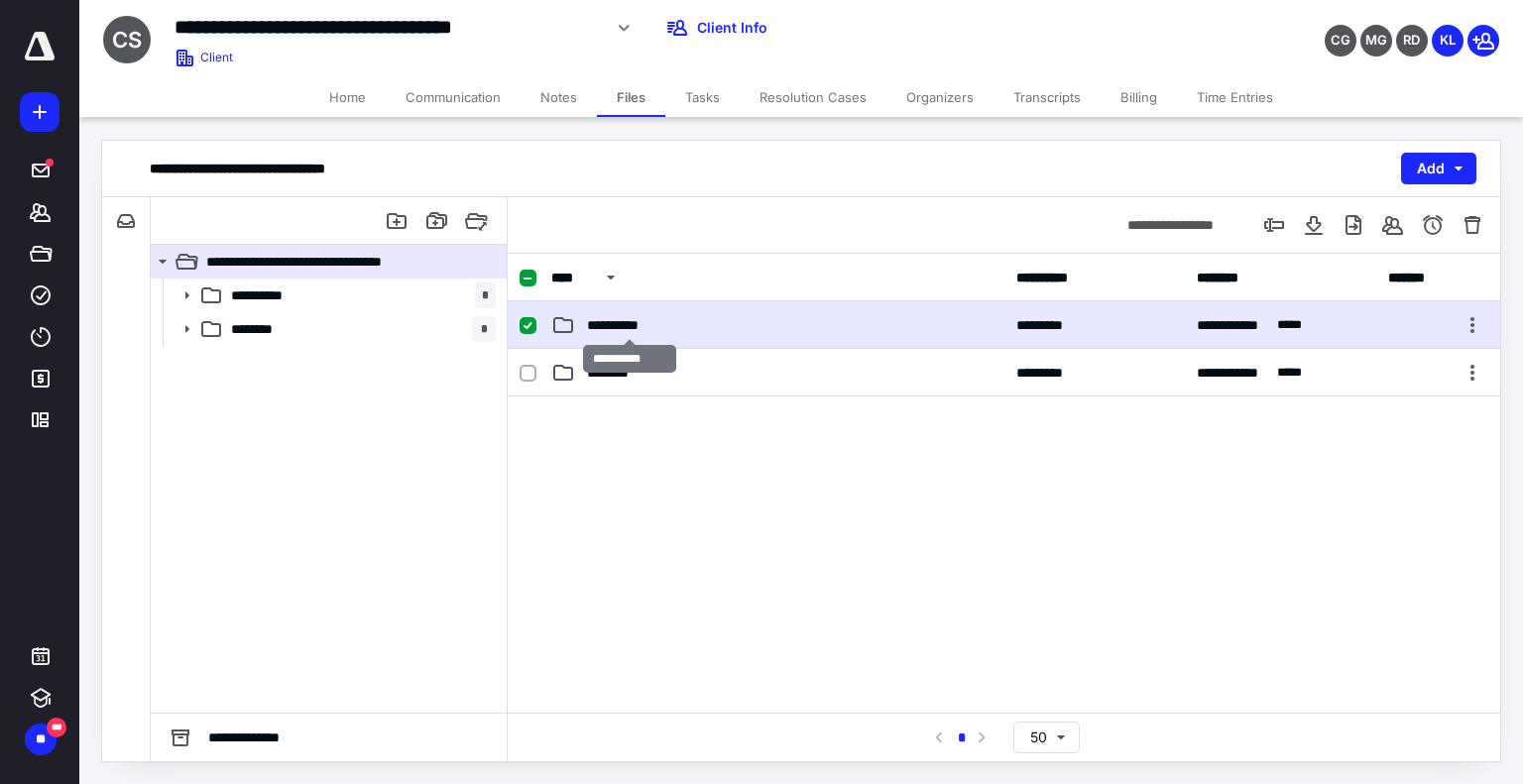 click on "**********" at bounding box center (630, 325) 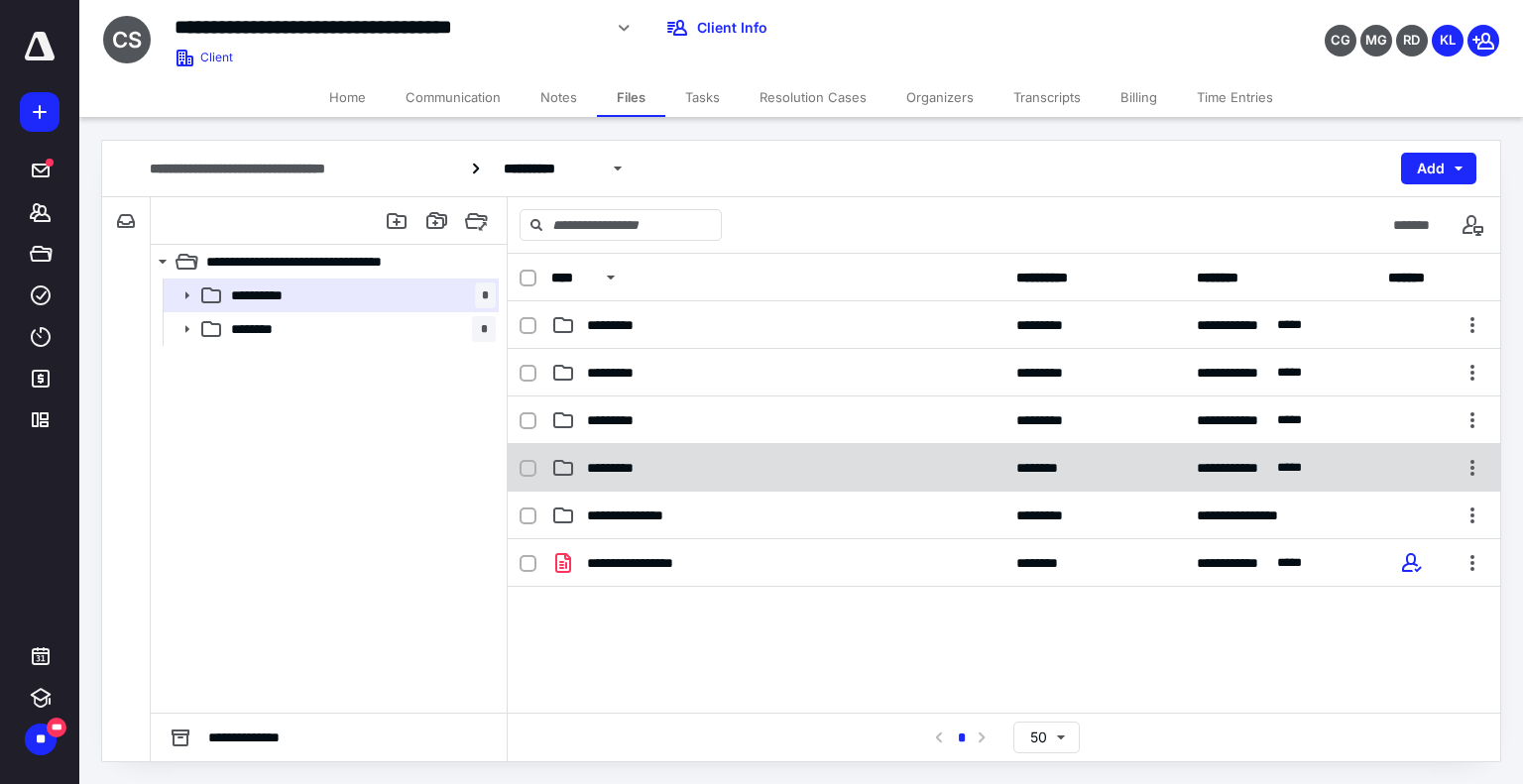 click on "*********" at bounding box center (624, 468) 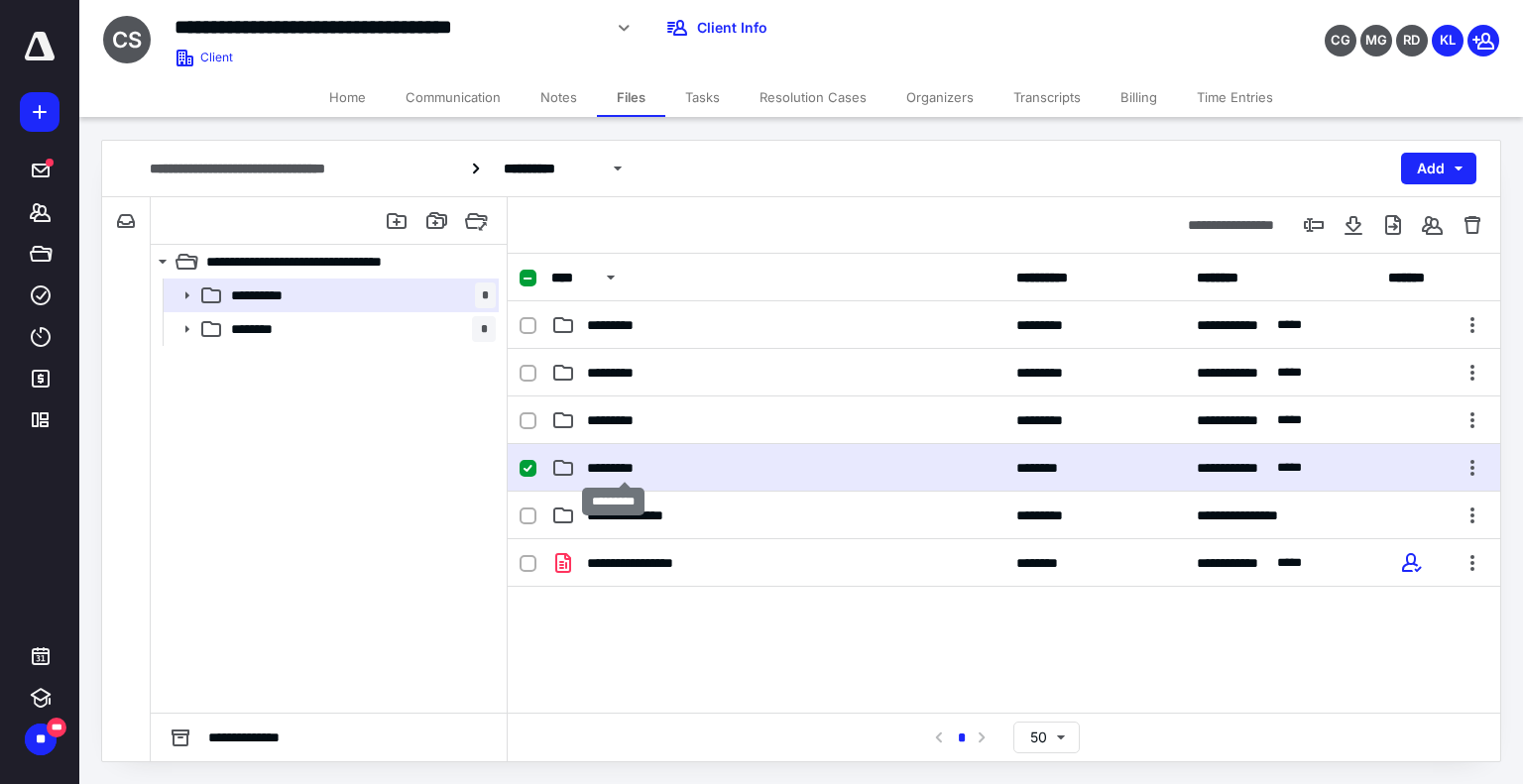 click on "*********" at bounding box center [624, 468] 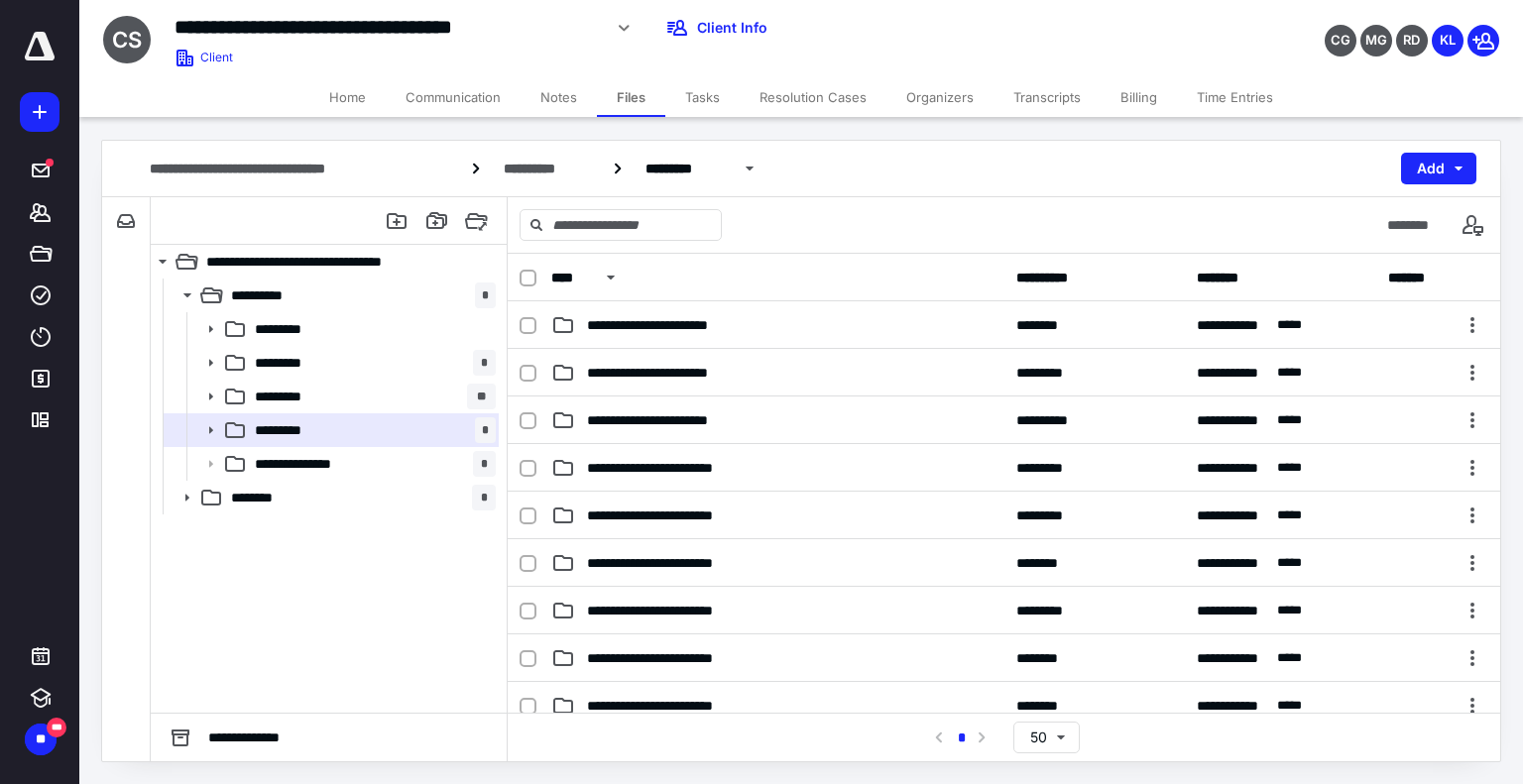 scroll, scrollTop: 457, scrollLeft: 0, axis: vertical 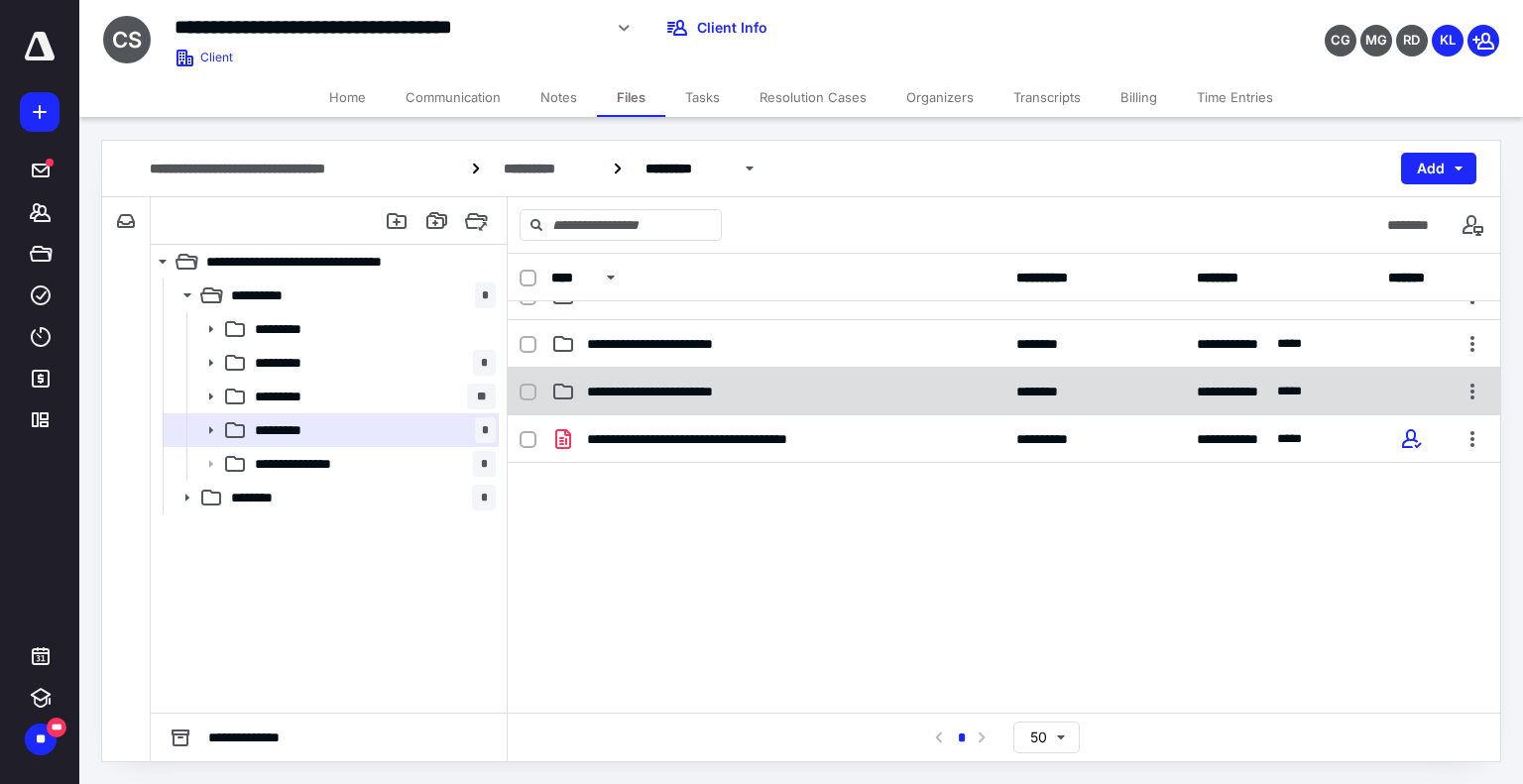 click on "**********" at bounding box center (679, 392) 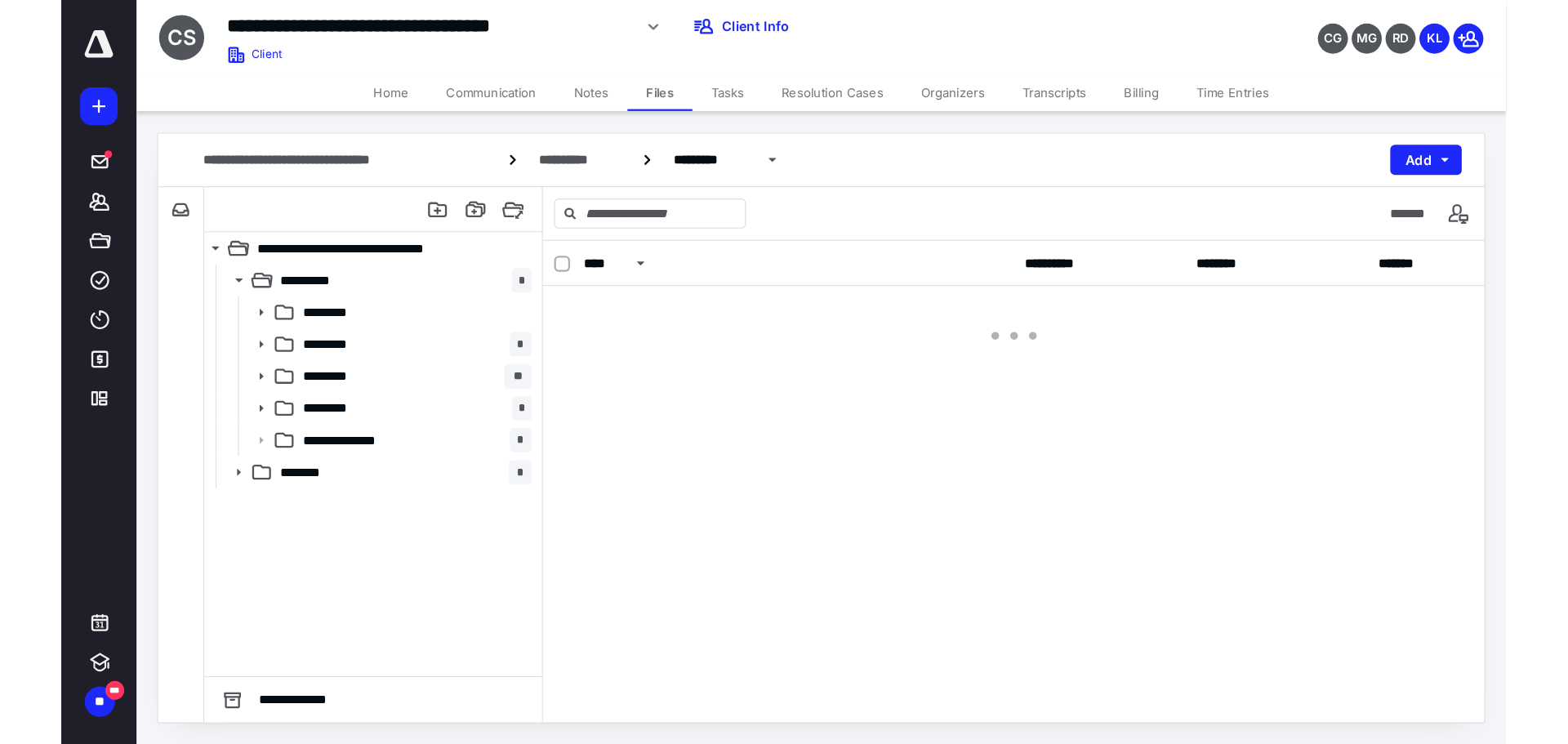 scroll, scrollTop: 0, scrollLeft: 0, axis: both 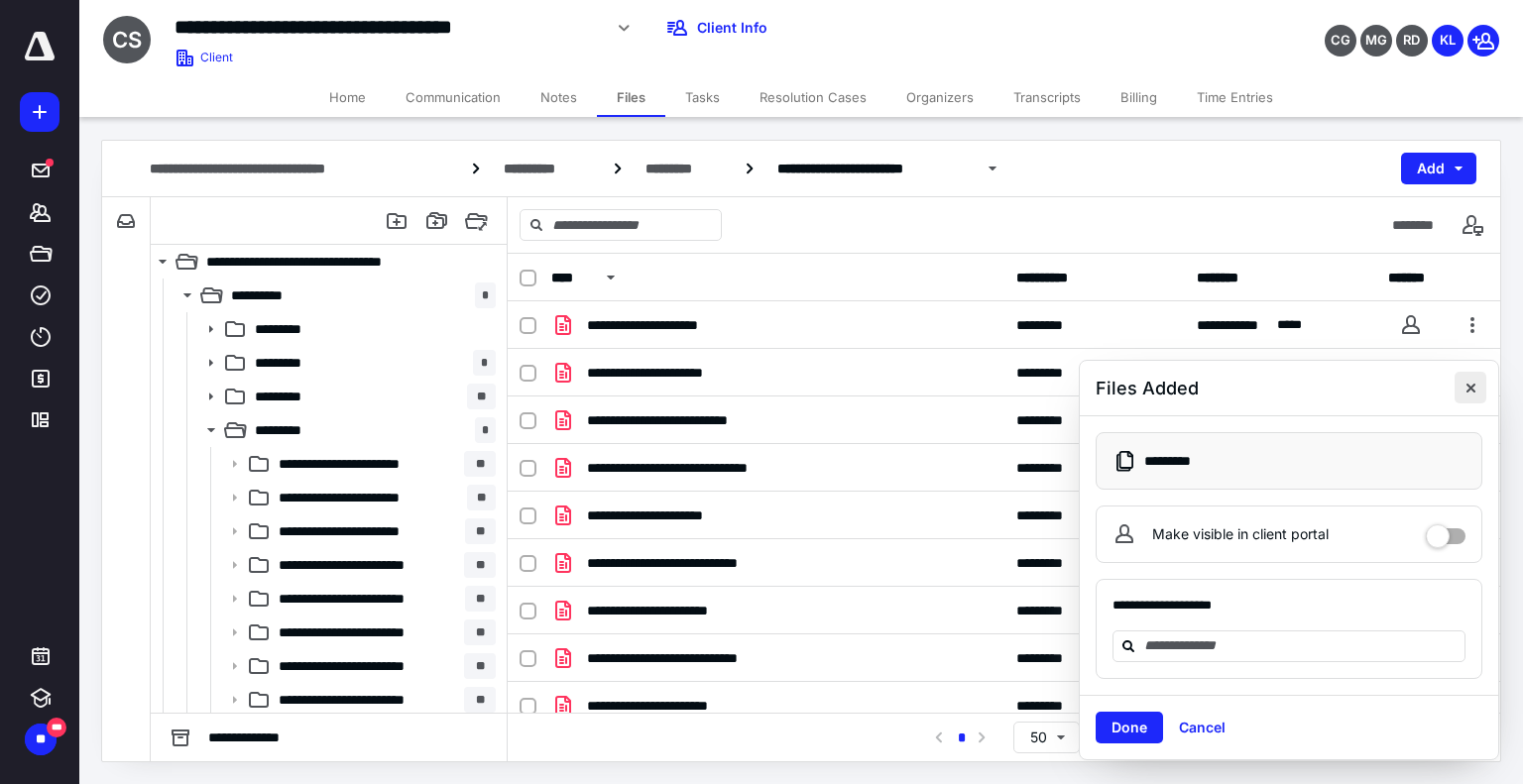 drag, startPoint x: 1473, startPoint y: 391, endPoint x: 1429, endPoint y: 409, distance: 47.5395 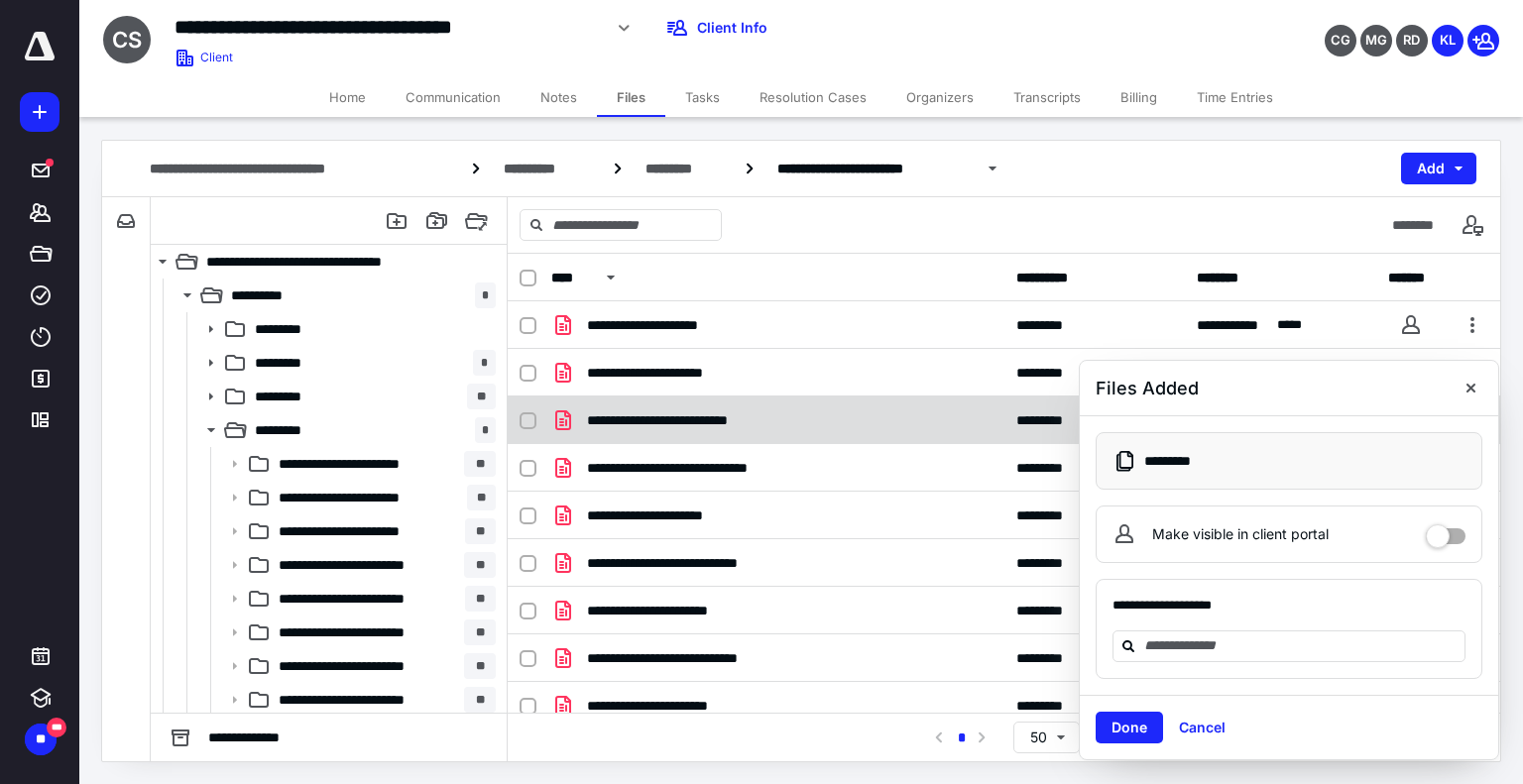 click at bounding box center (1470, 388) 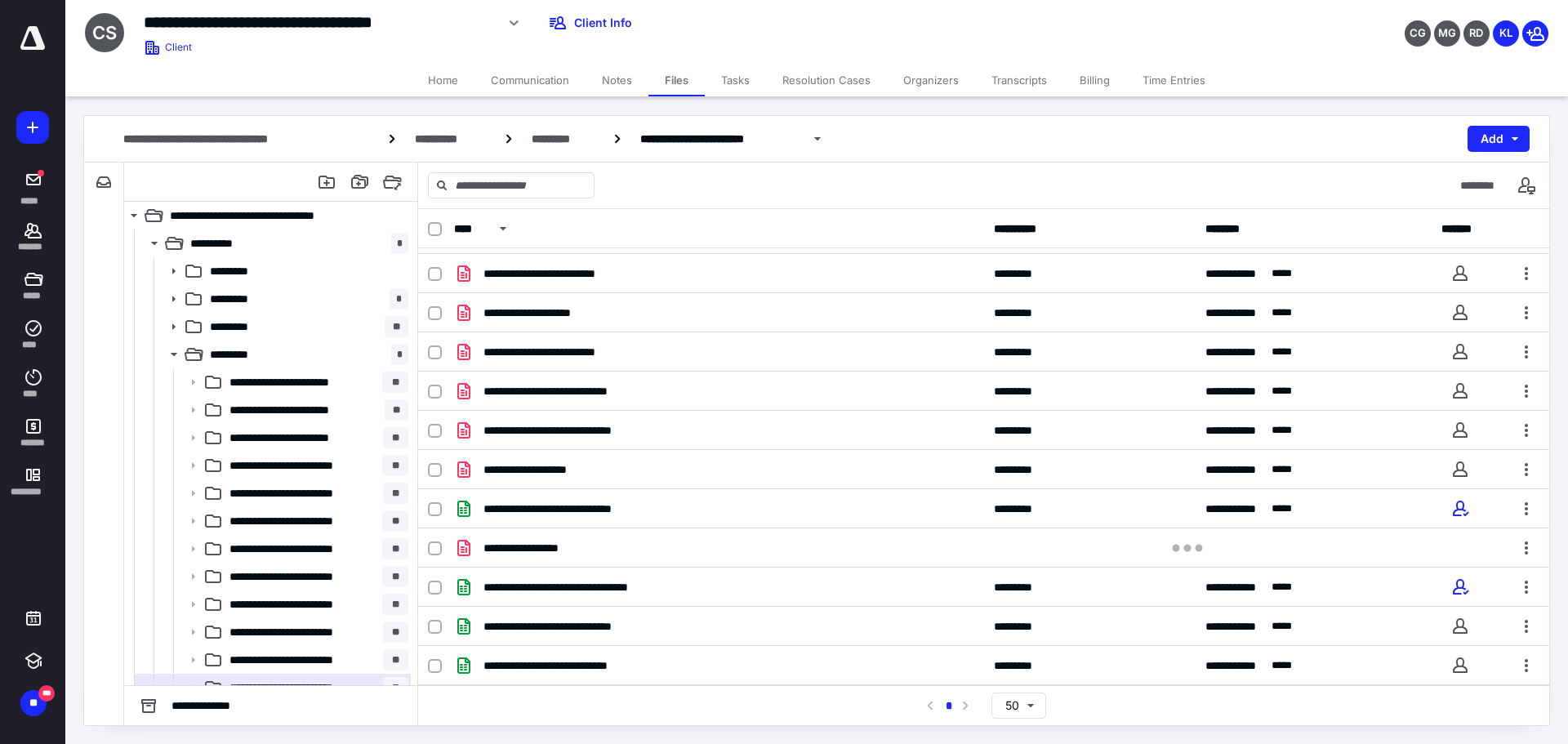 scroll, scrollTop: 530, scrollLeft: 0, axis: vertical 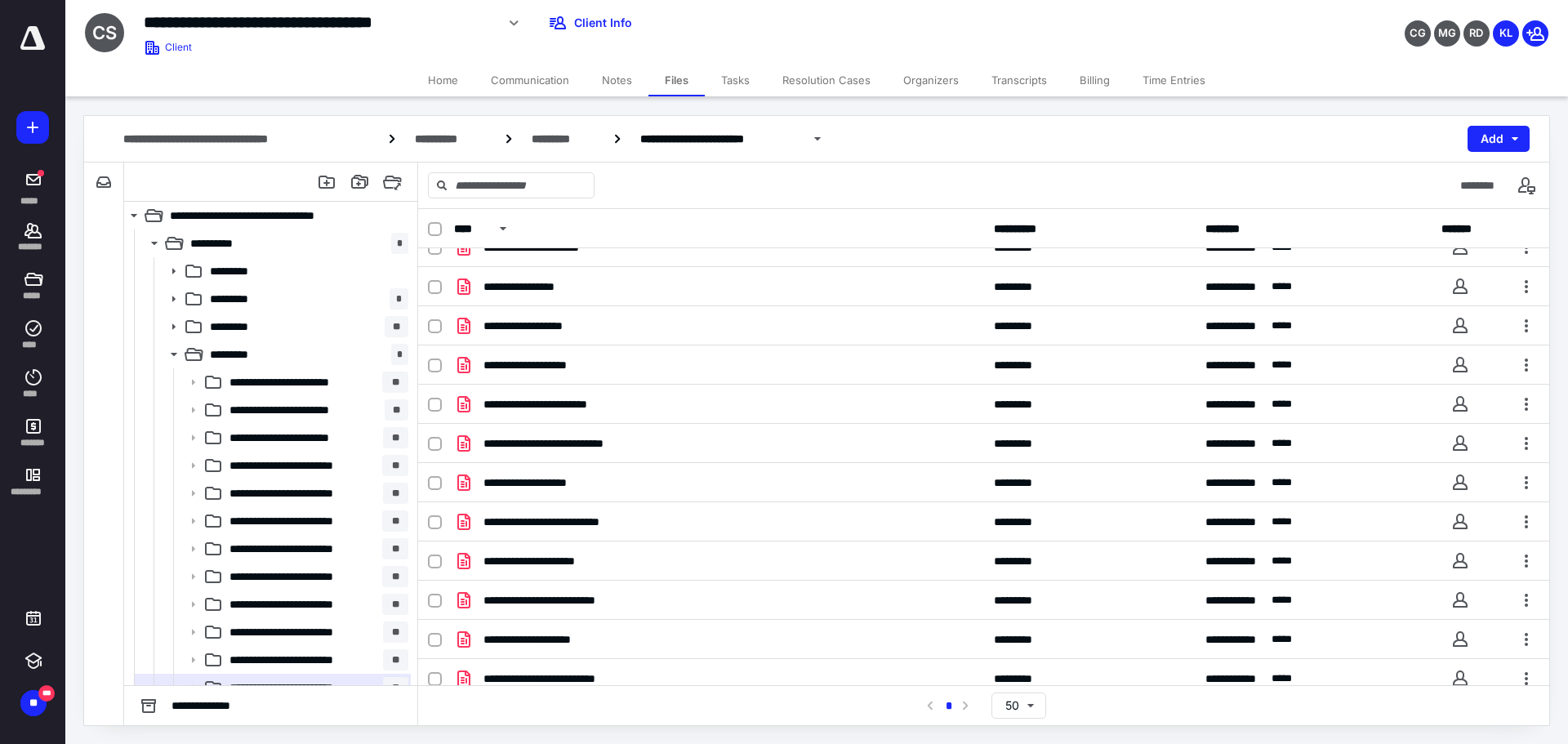 click at bounding box center (434, 229) 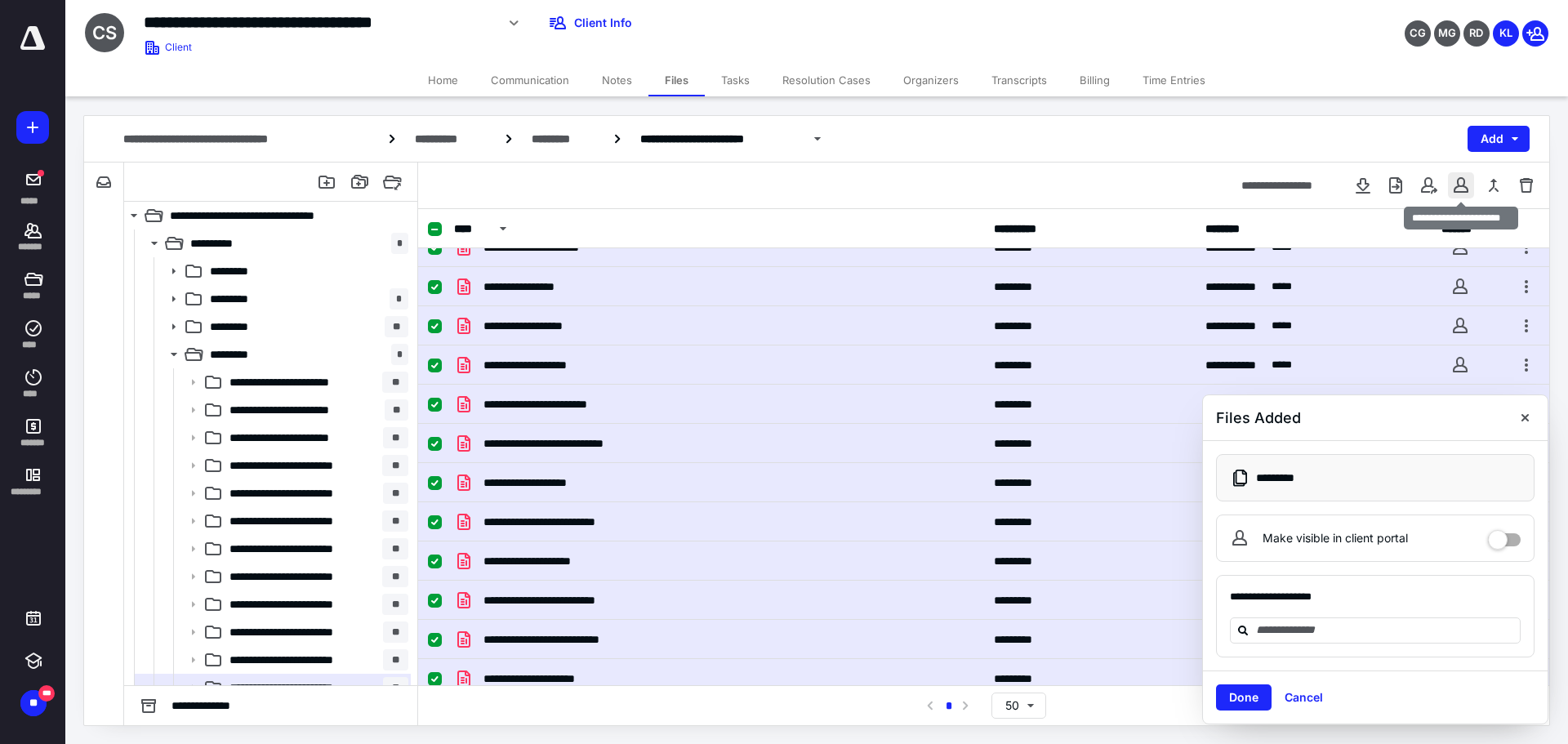 click at bounding box center [1461, 185] 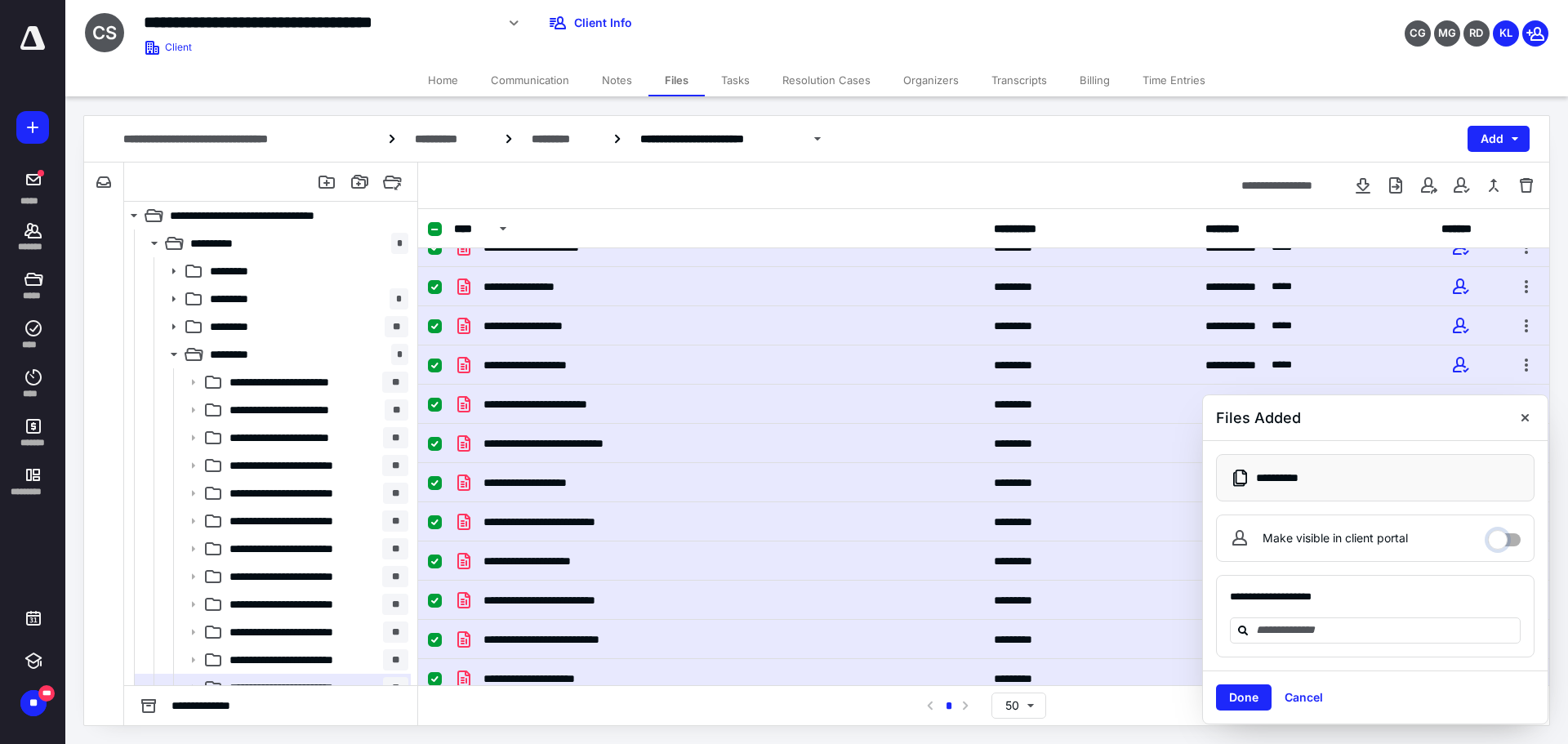 click on "Make visible in client portal" at bounding box center [1504, 536] 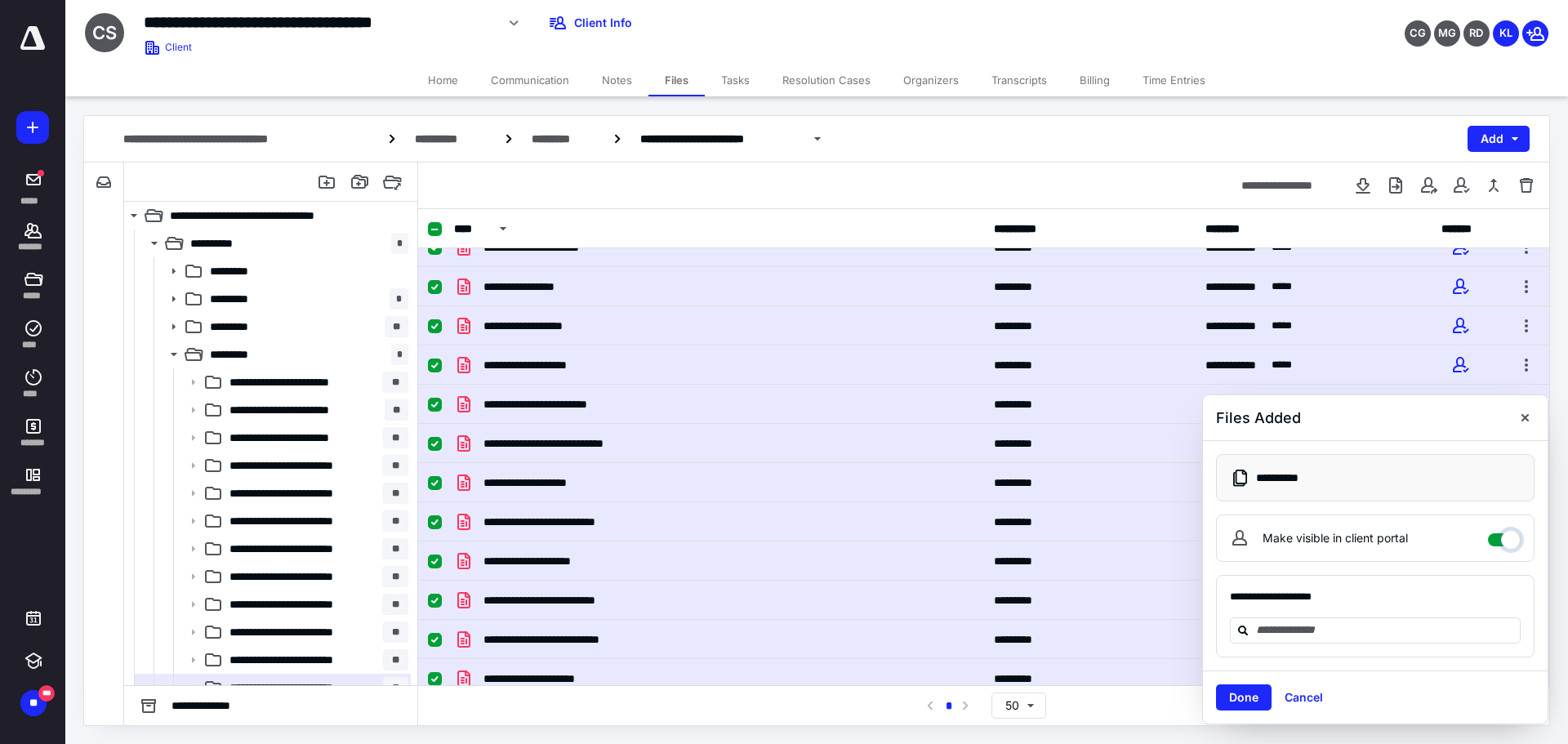 checkbox on "****" 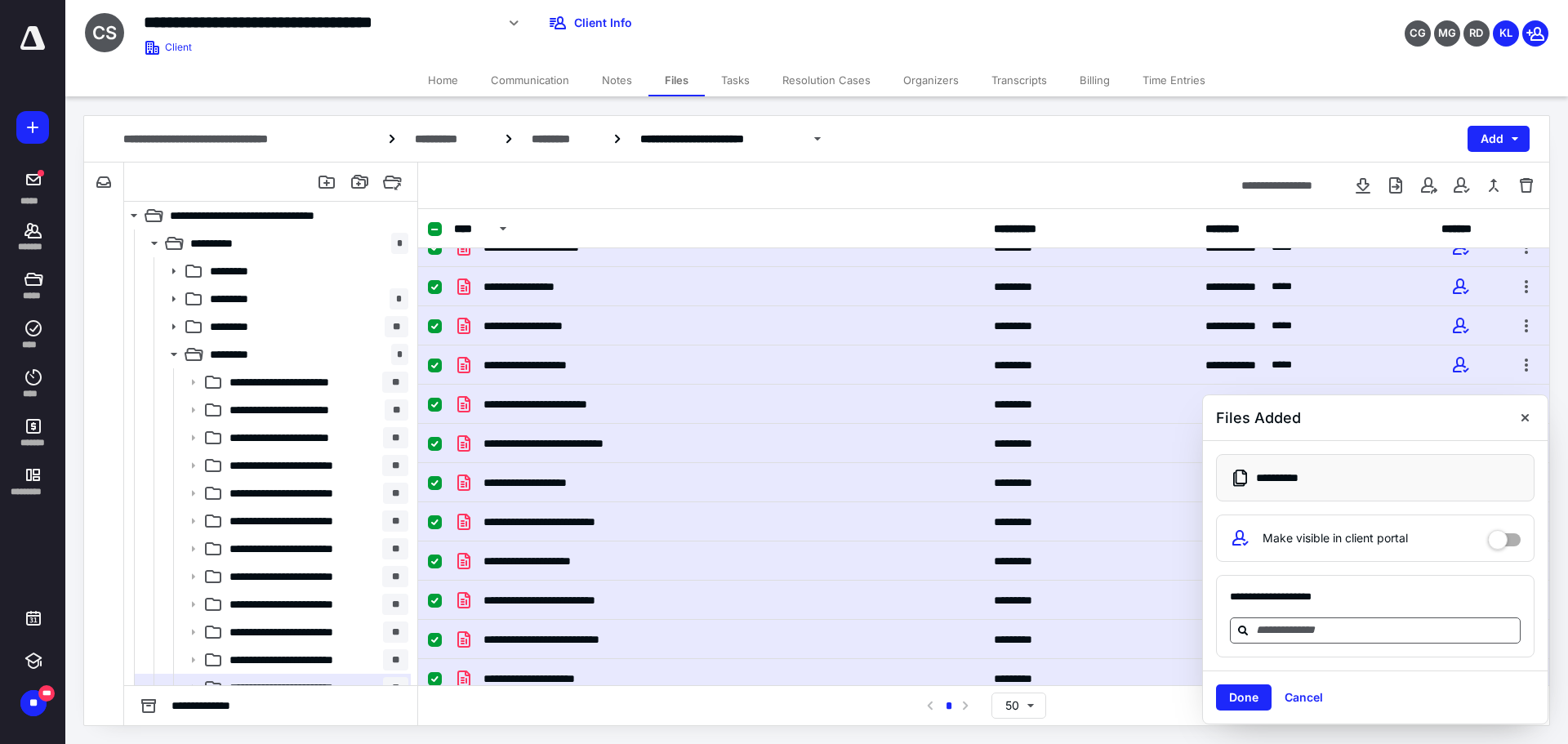 click at bounding box center [1385, 630] 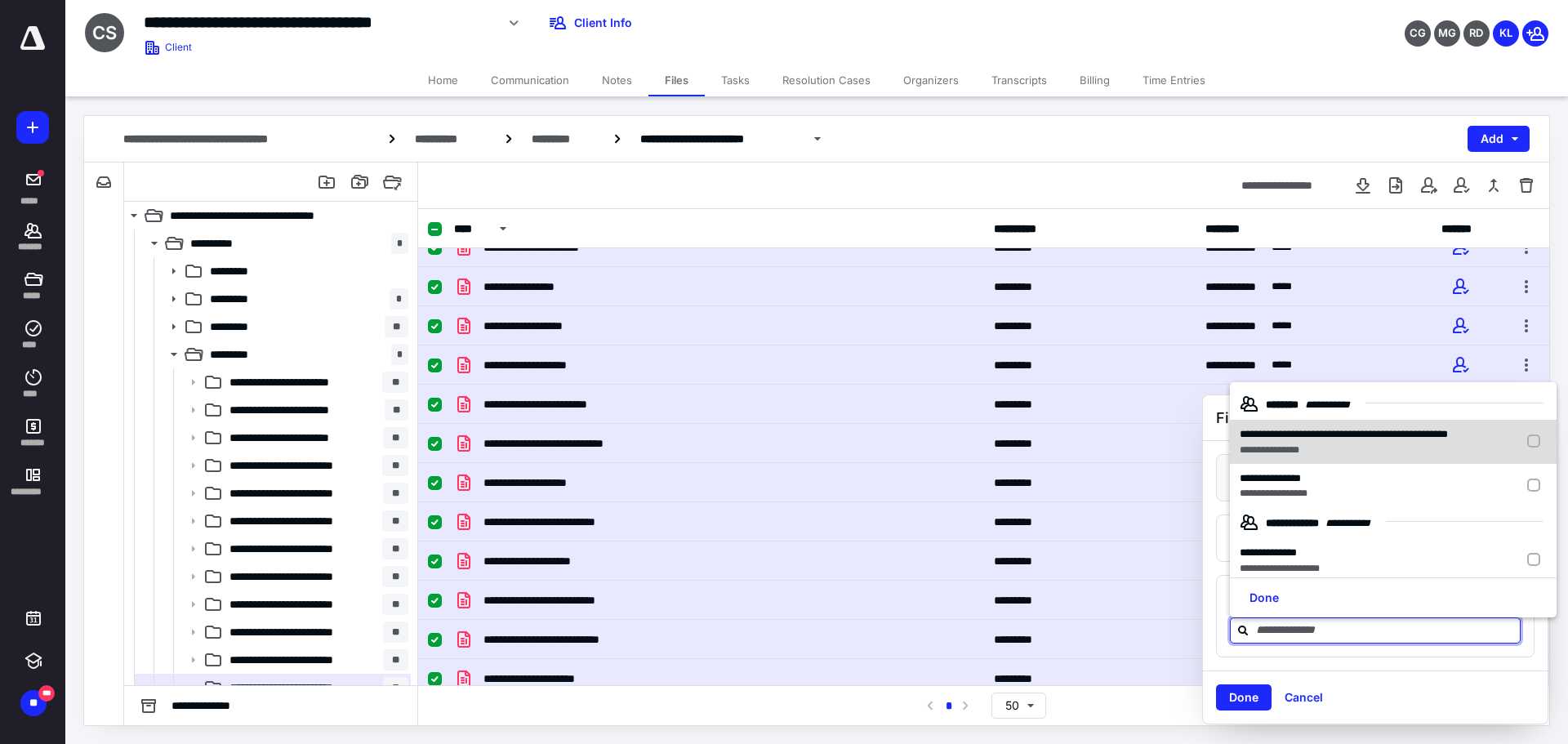 click on "**********" at bounding box center [1269, 450] 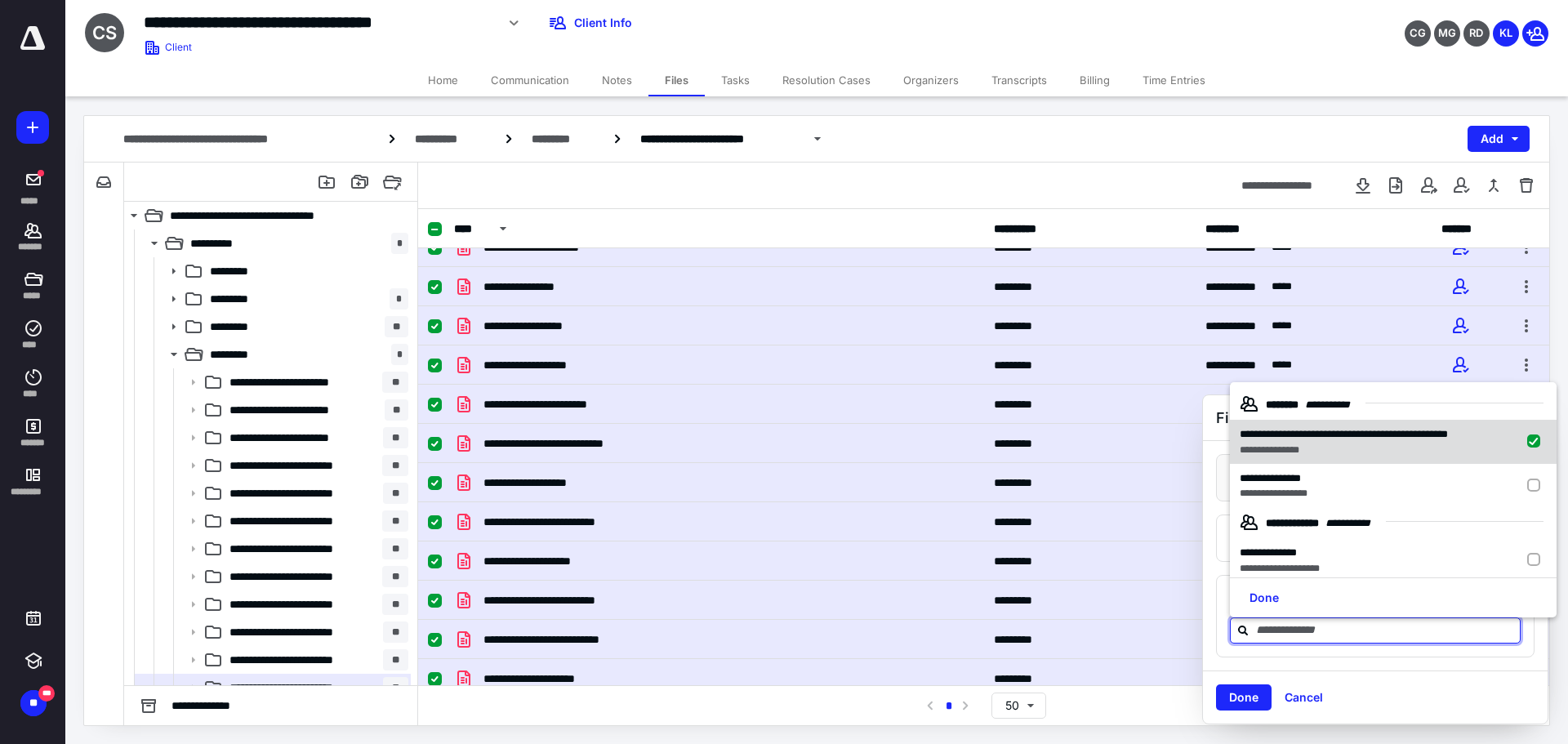 checkbox on "true" 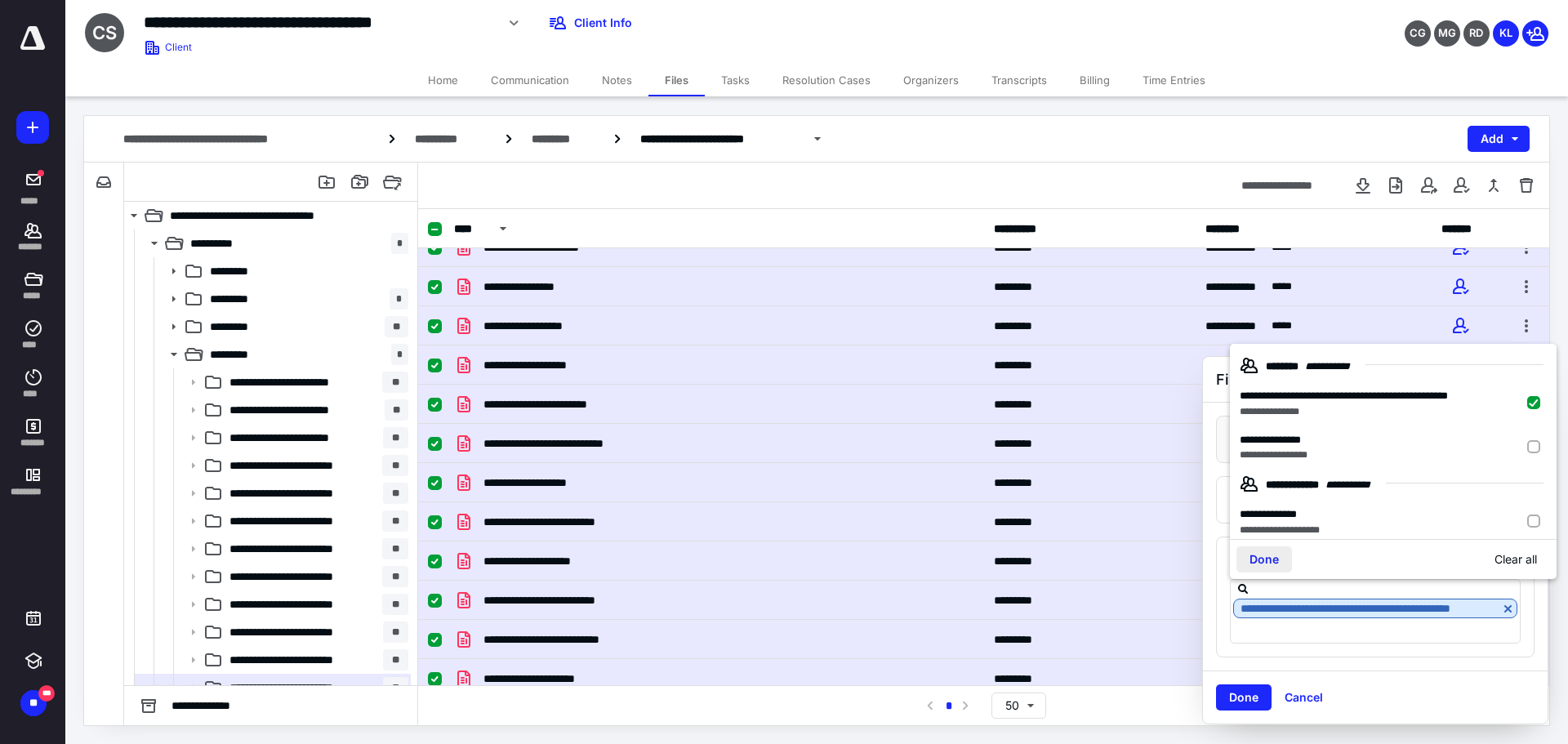 click on "Done" at bounding box center [1264, 559] 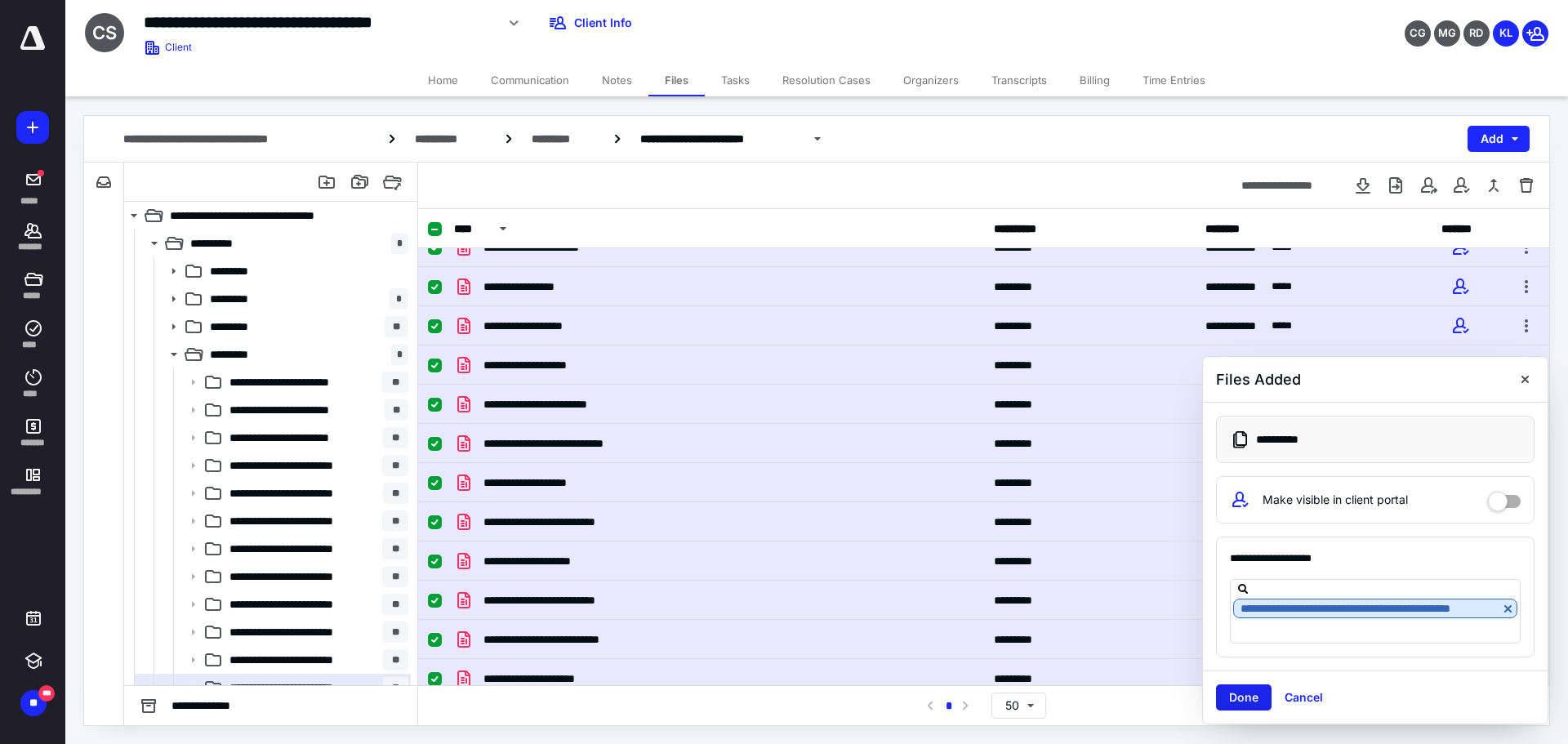 click on "Done" at bounding box center [1244, 697] 